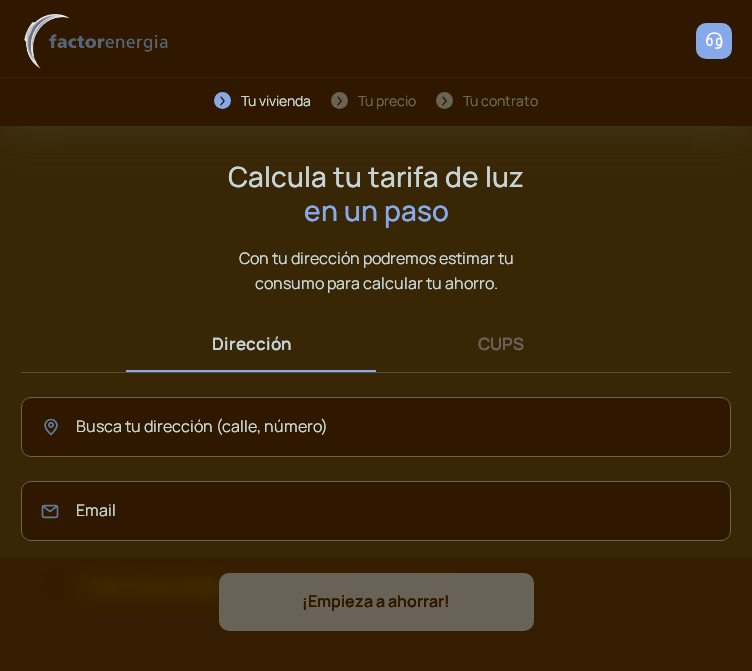scroll, scrollTop: 57, scrollLeft: 0, axis: vertical 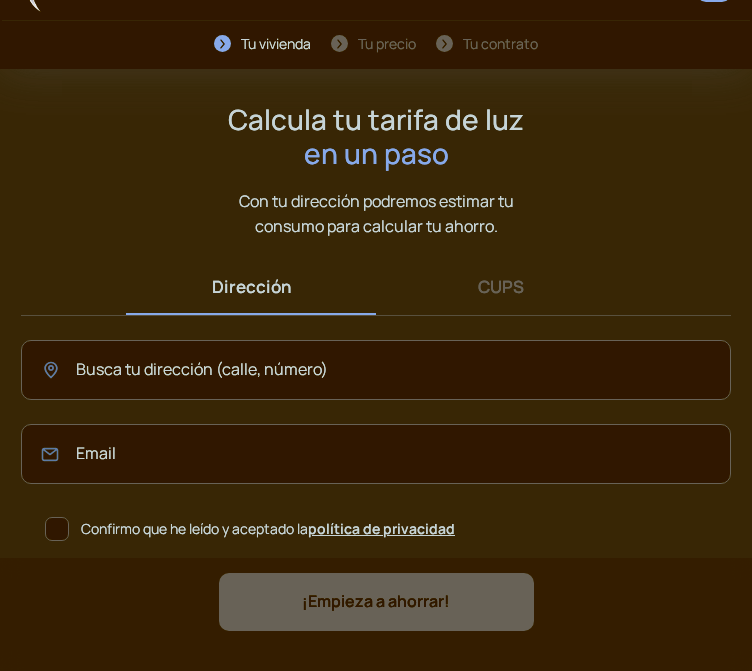click on "Confirmo que he leído y aceptado la  política de privacidad" 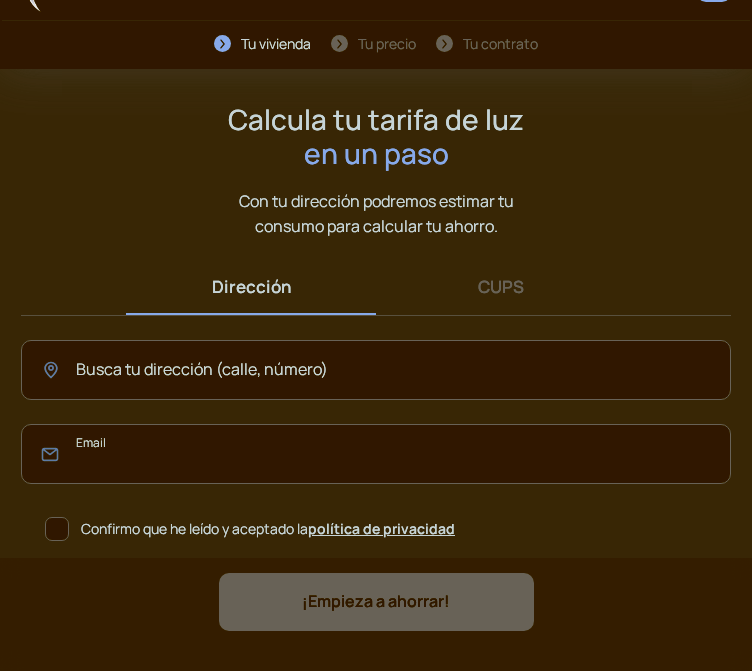 click 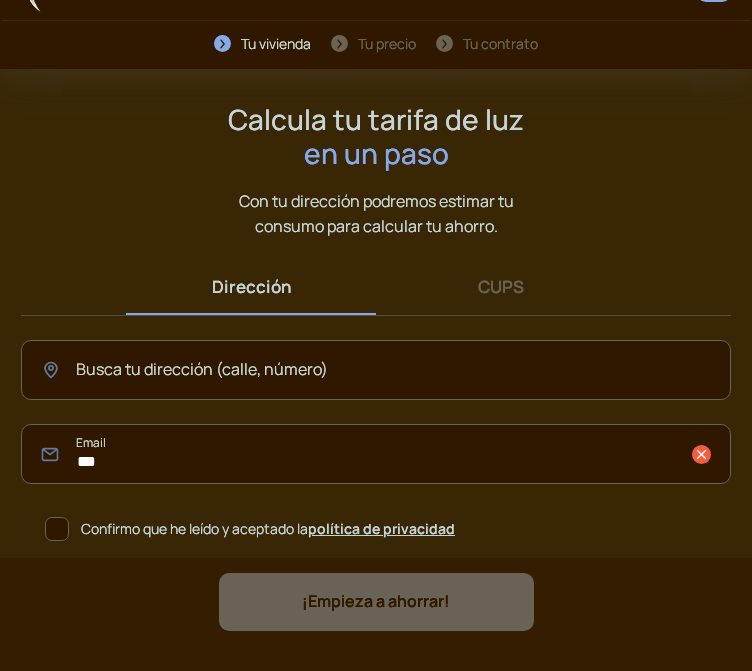 click on "***" 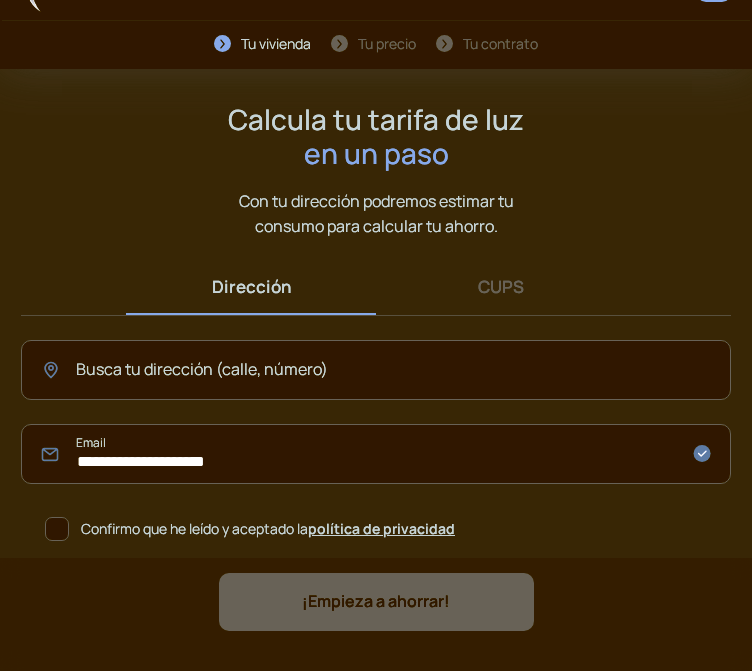 type on "**********" 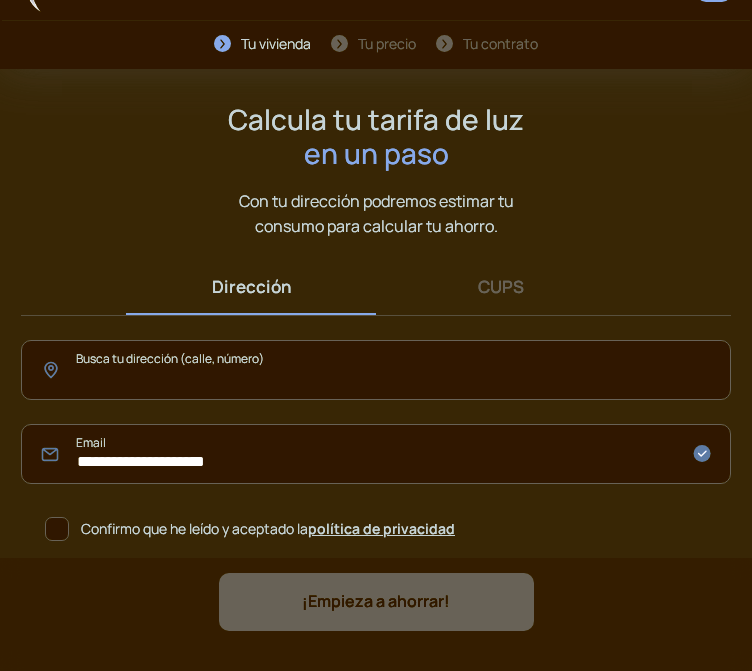 click 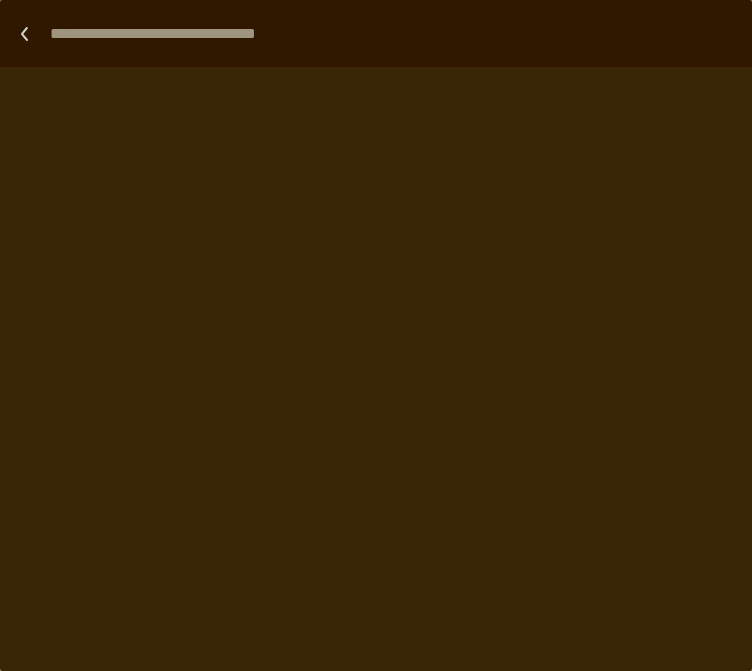 scroll, scrollTop: 0, scrollLeft: 0, axis: both 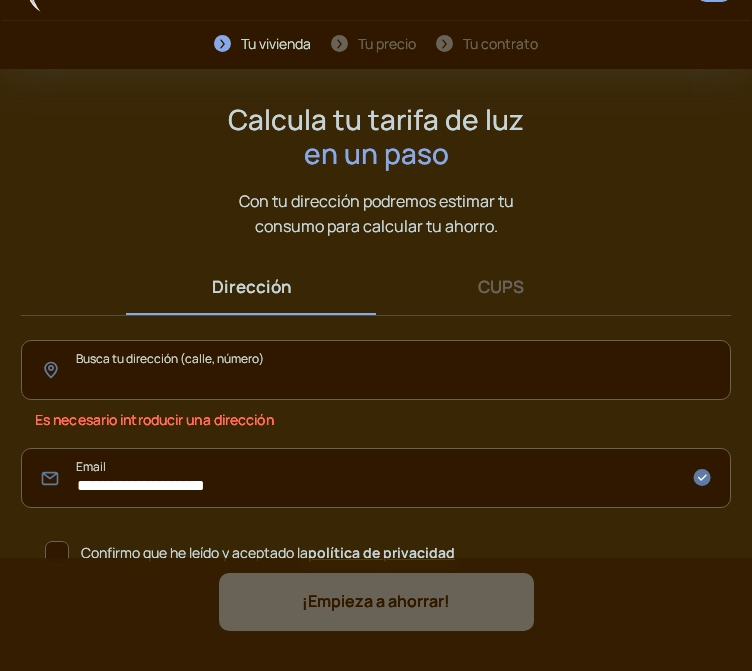 click 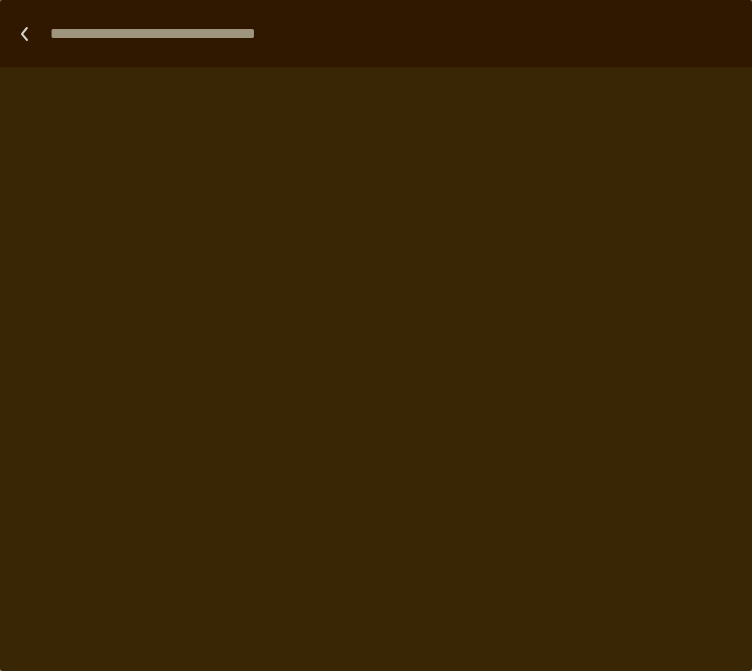scroll, scrollTop: 0, scrollLeft: 0, axis: both 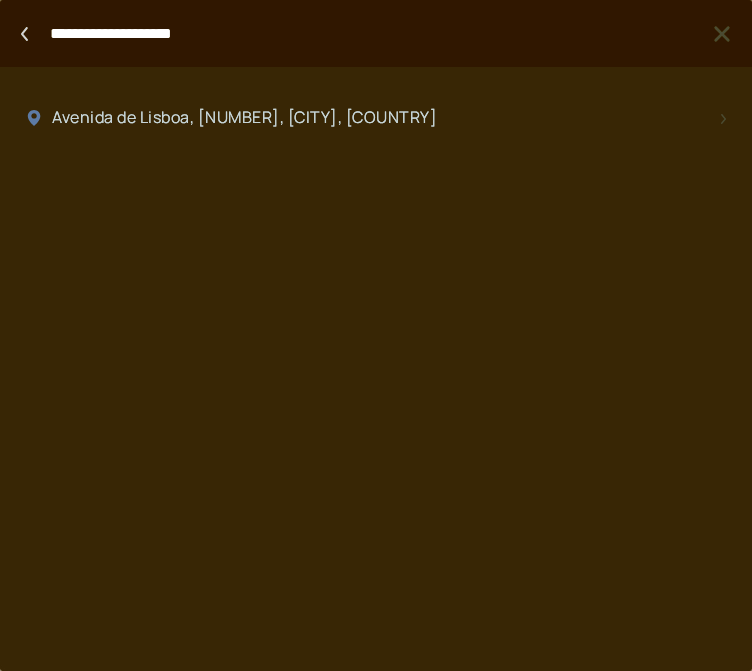 type on "**********" 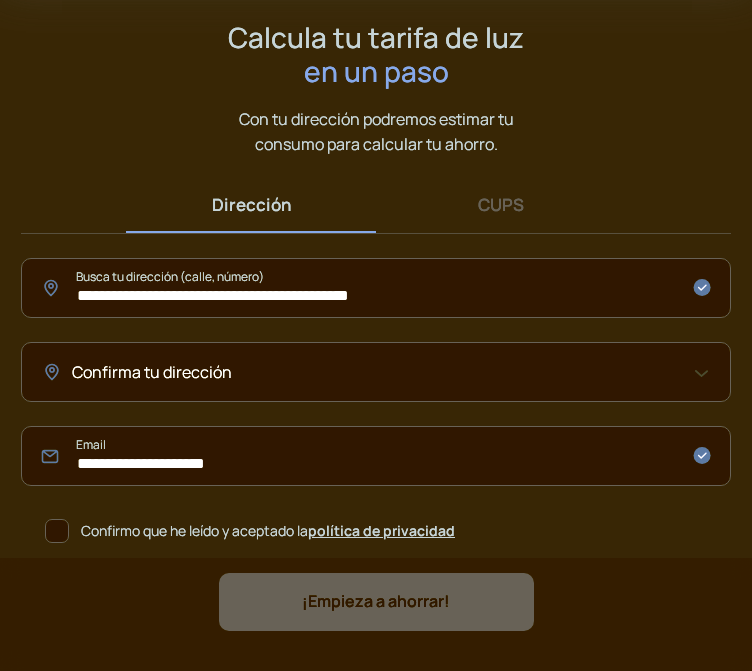 scroll, scrollTop: 141, scrollLeft: 0, axis: vertical 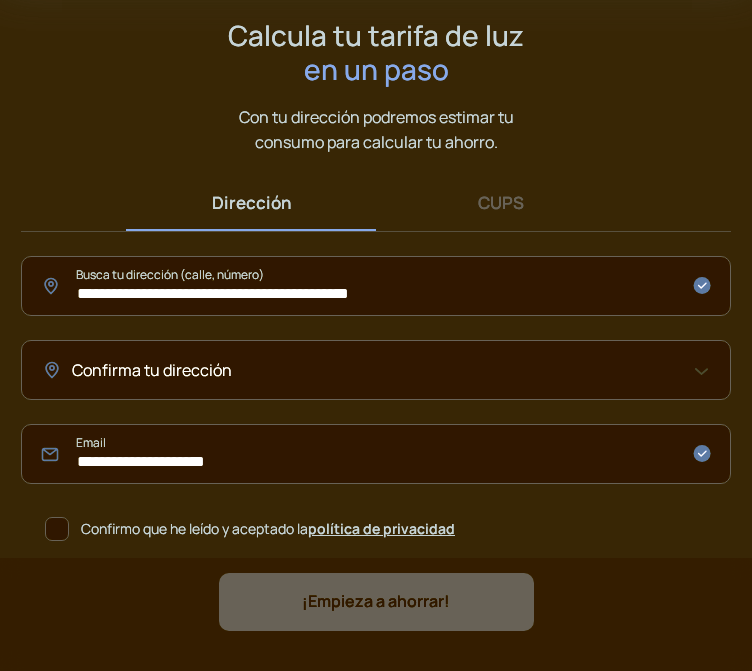 click on "Confirma tu dirección" 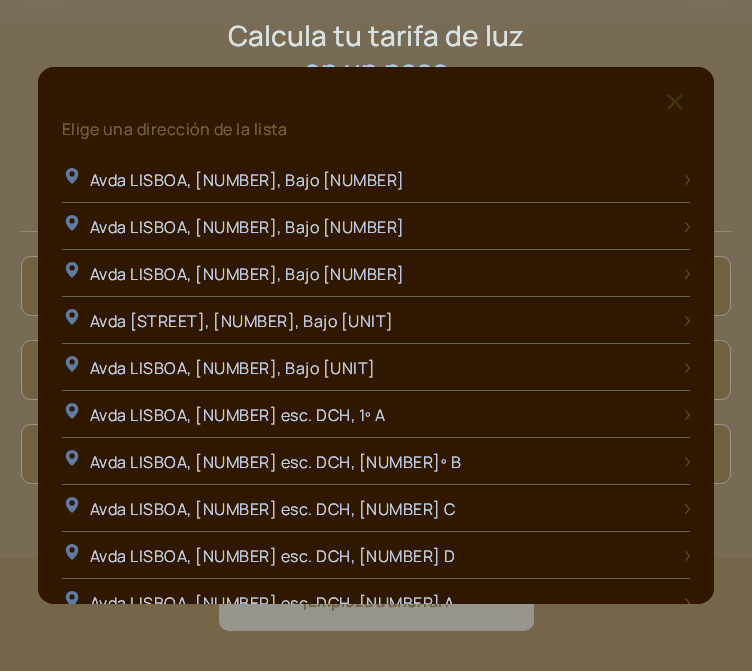 scroll, scrollTop: 0, scrollLeft: 0, axis: both 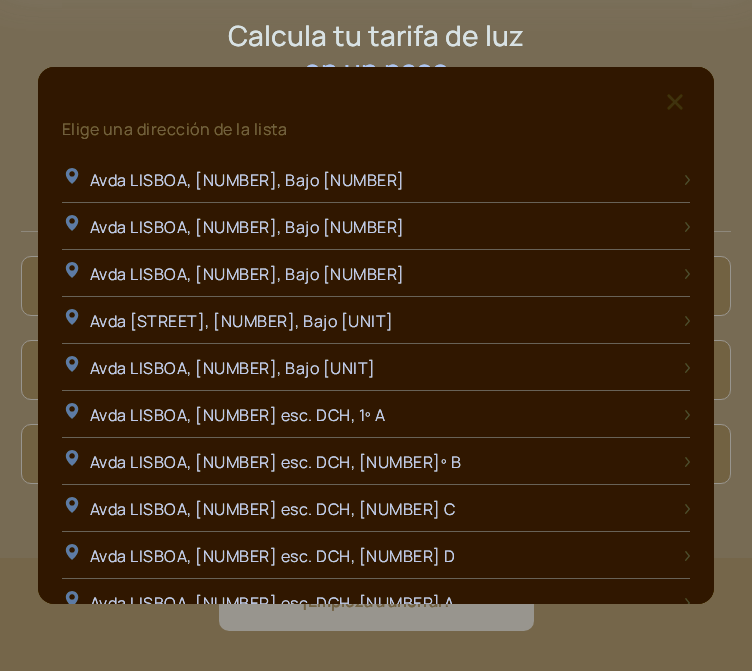 click at bounding box center [376, 335] 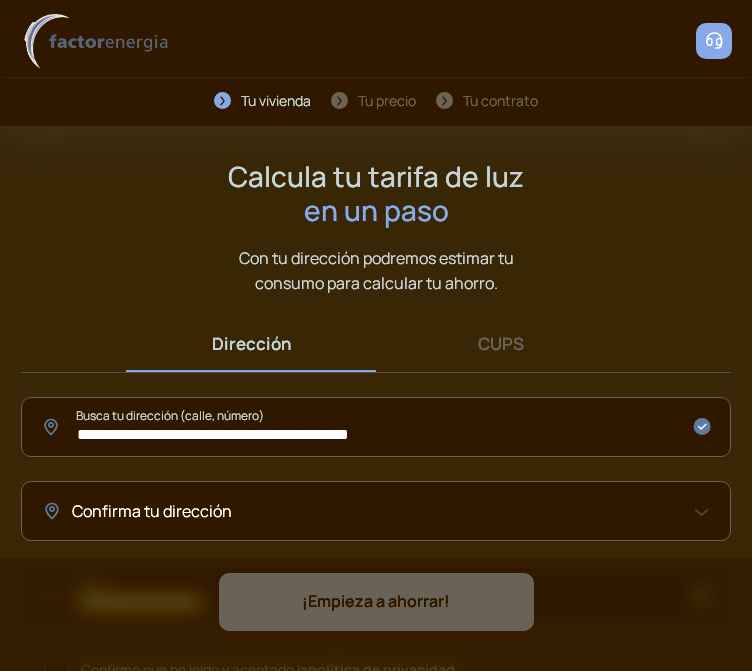 scroll, scrollTop: 141, scrollLeft: 0, axis: vertical 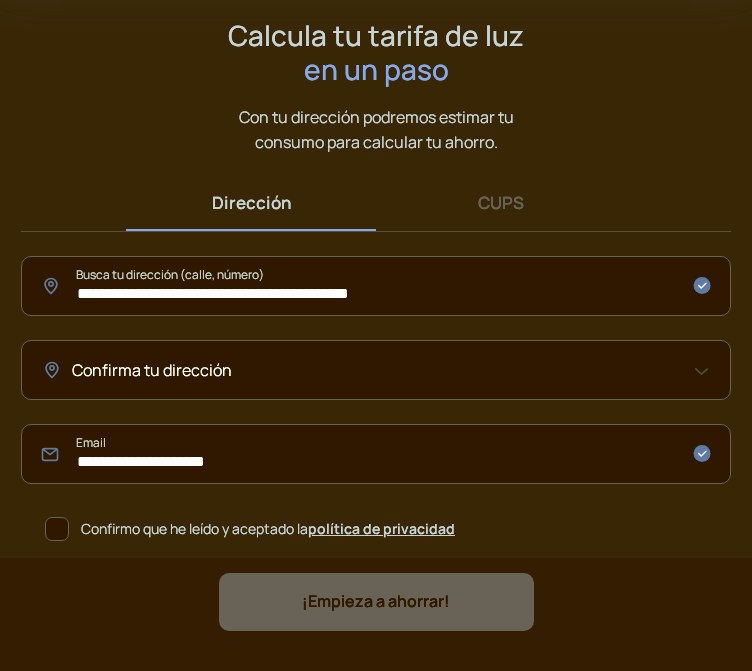 click on "¡Empieza a ahorrar! "Excelente servicio y atención al cliente" "Respeto por el cliente y variedad de tarifas" "Todo genial y muy rápido" "Rapidez y buen trato al cliente"" 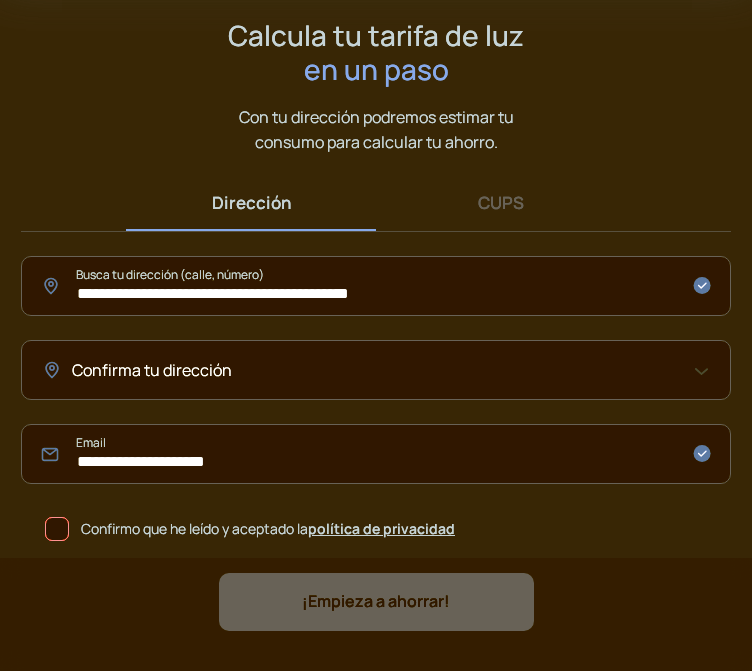 click on "Confirma tu dirección" 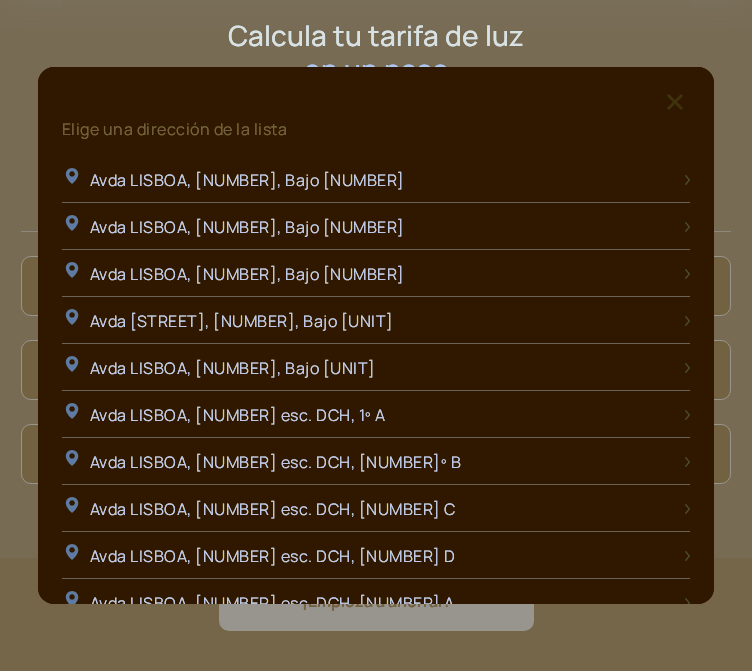 click at bounding box center [376, 335] 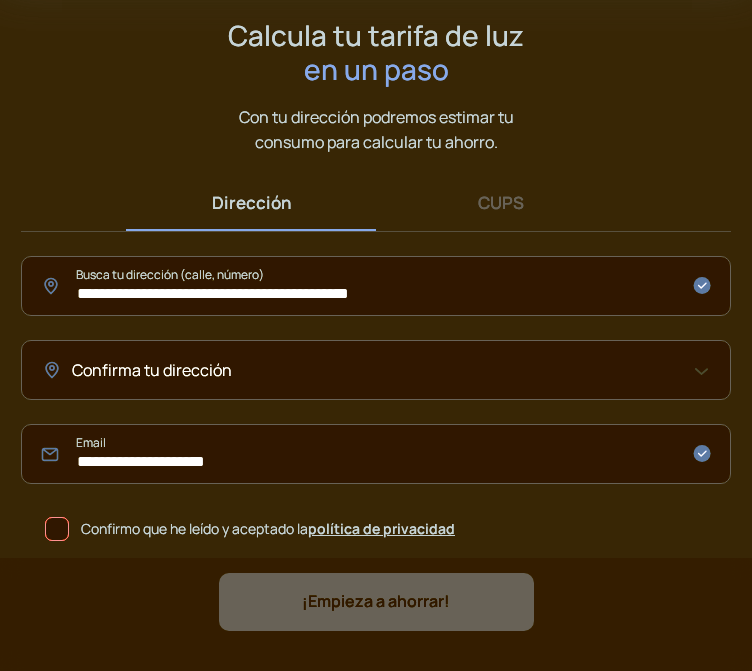 scroll, scrollTop: 141, scrollLeft: 0, axis: vertical 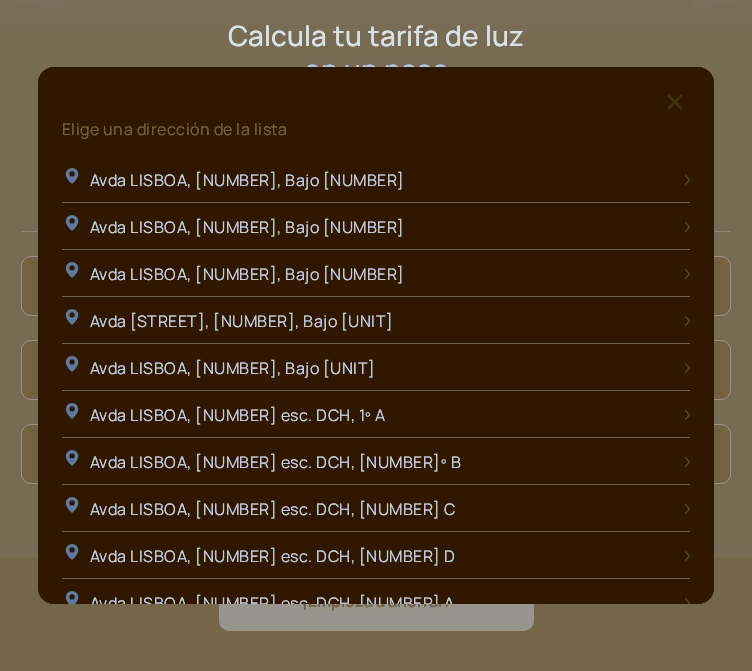 click at bounding box center [675, 102] 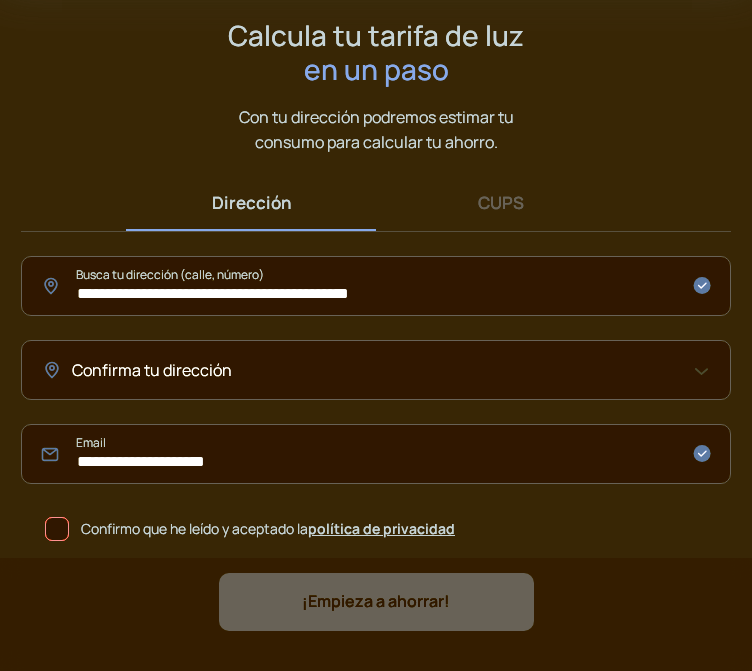 click on "**********" 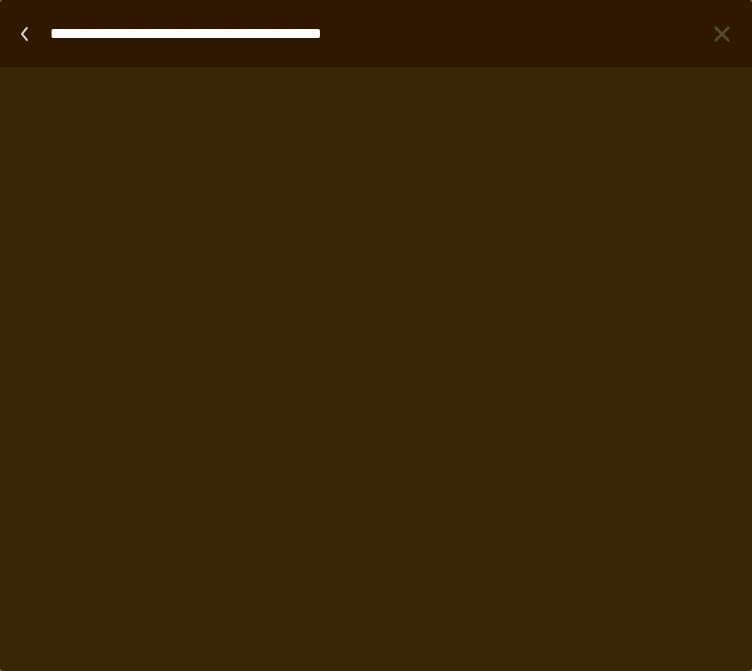 drag, startPoint x: 426, startPoint y: 54, endPoint x: -111, endPoint y: 9, distance: 538.8822 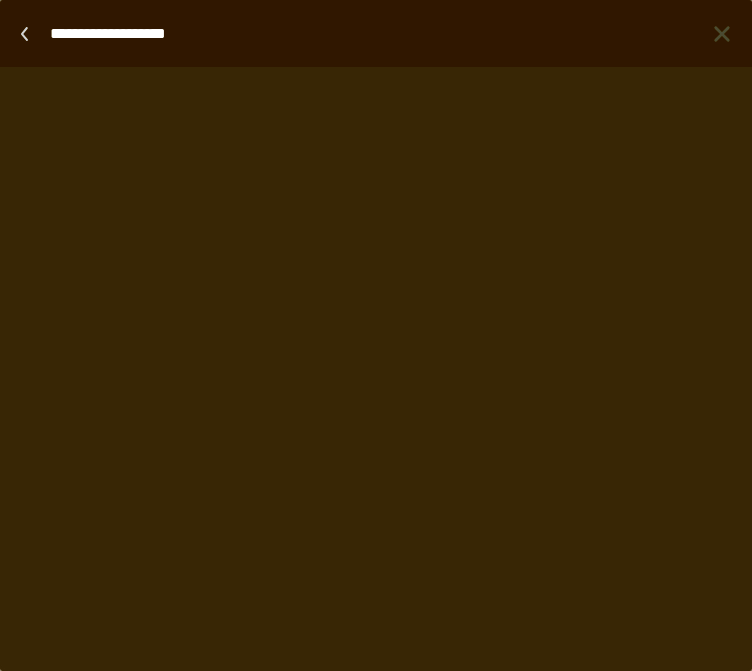 click on "**********" at bounding box center (371, 33) 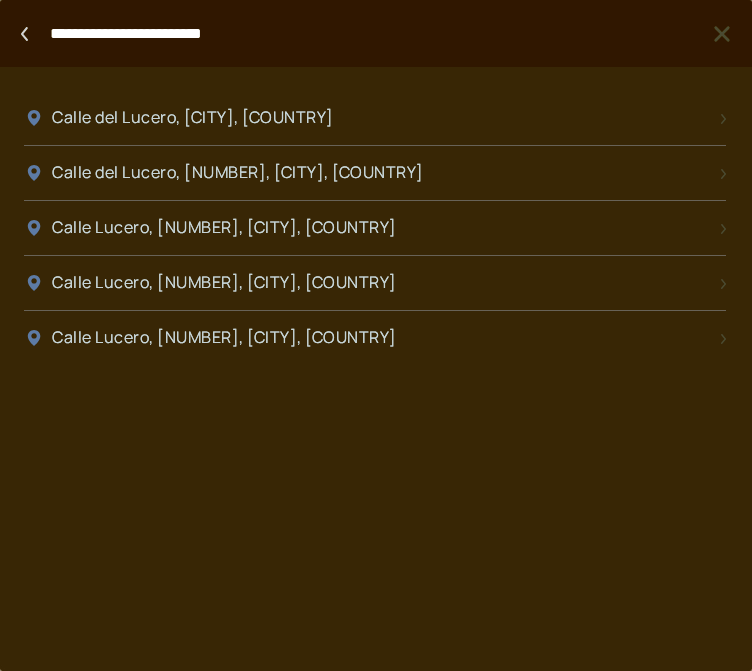 type on "**********" 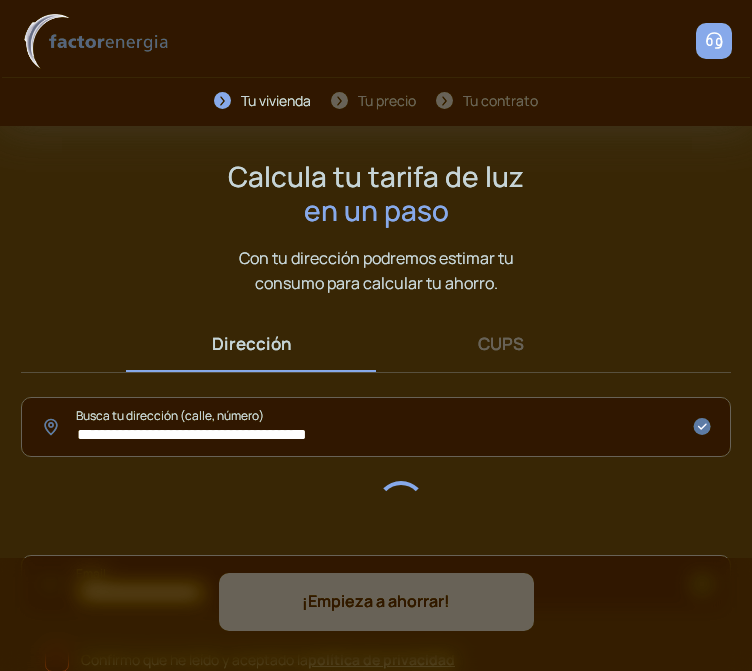 scroll, scrollTop: 131, scrollLeft: 0, axis: vertical 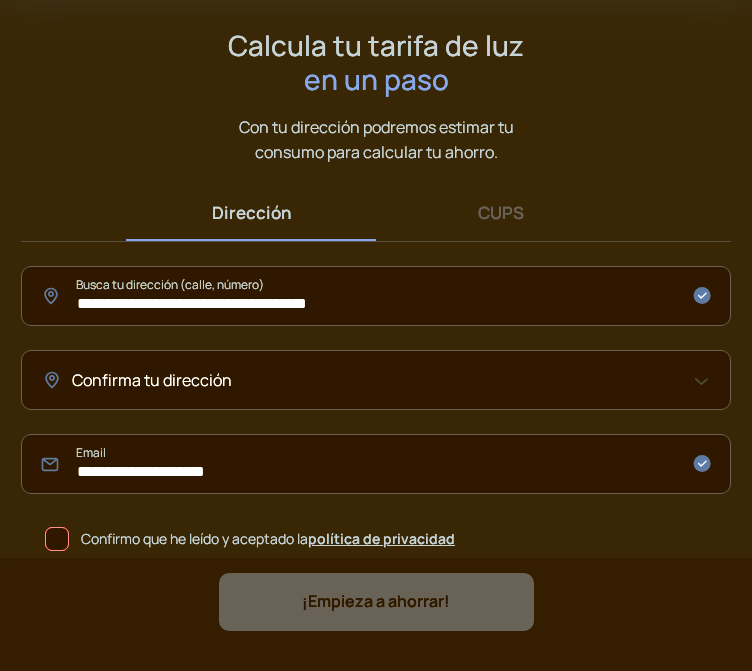 click on "Confirma tu dirección" 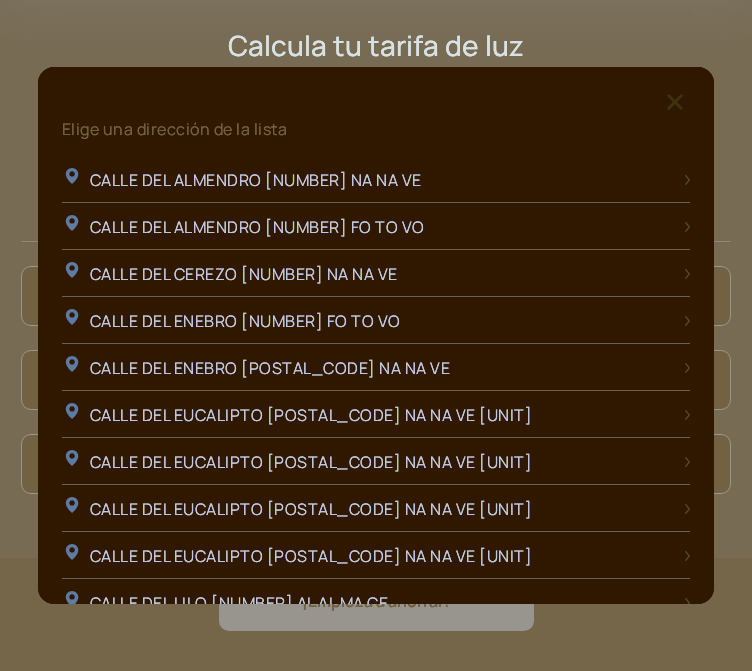 scroll, scrollTop: 0, scrollLeft: 0, axis: both 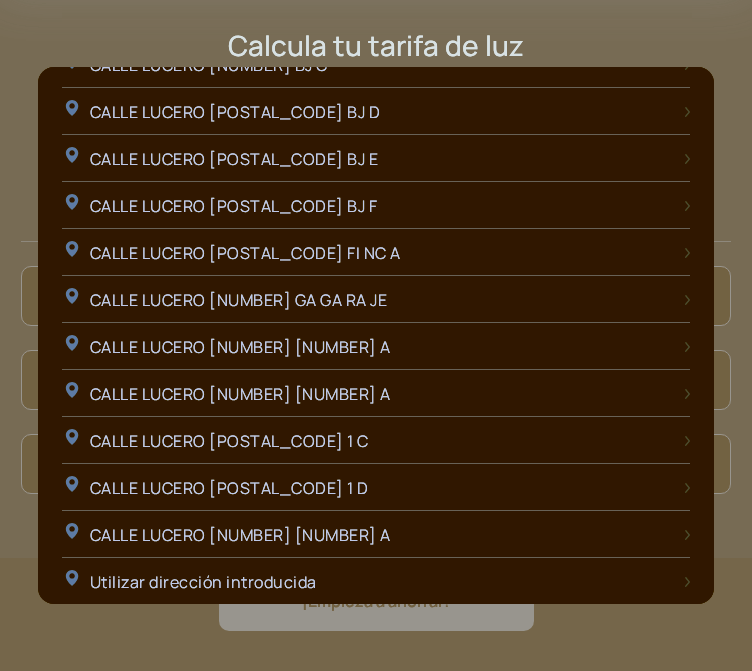 click at bounding box center [376, 335] 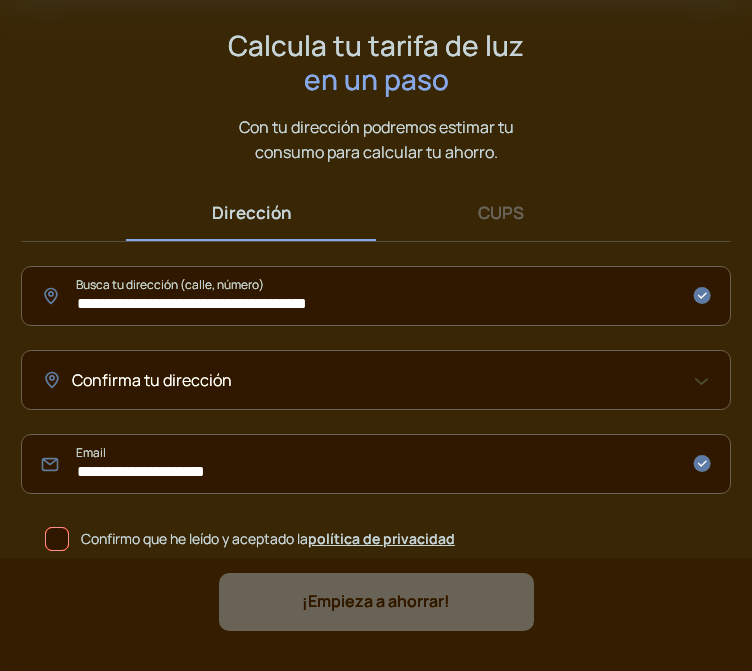 scroll, scrollTop: 131, scrollLeft: 0, axis: vertical 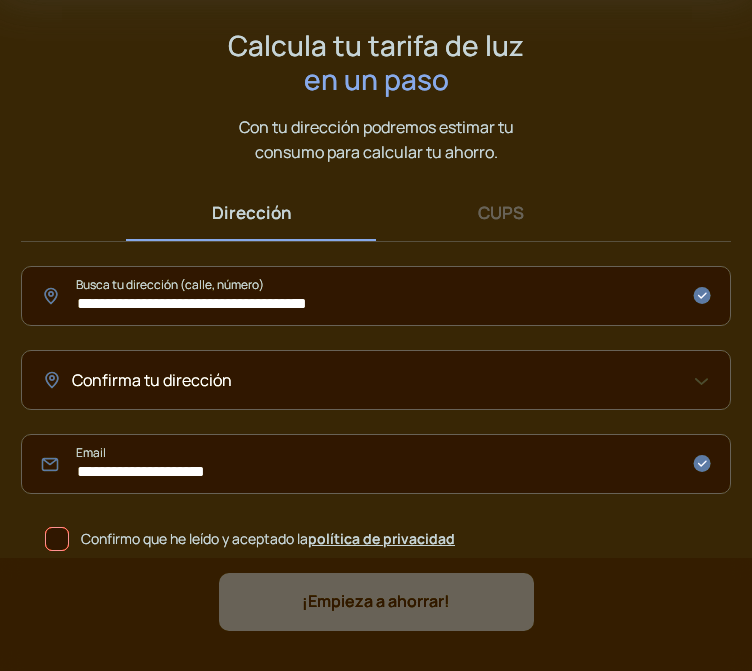 click on "Confirma tu dirección" 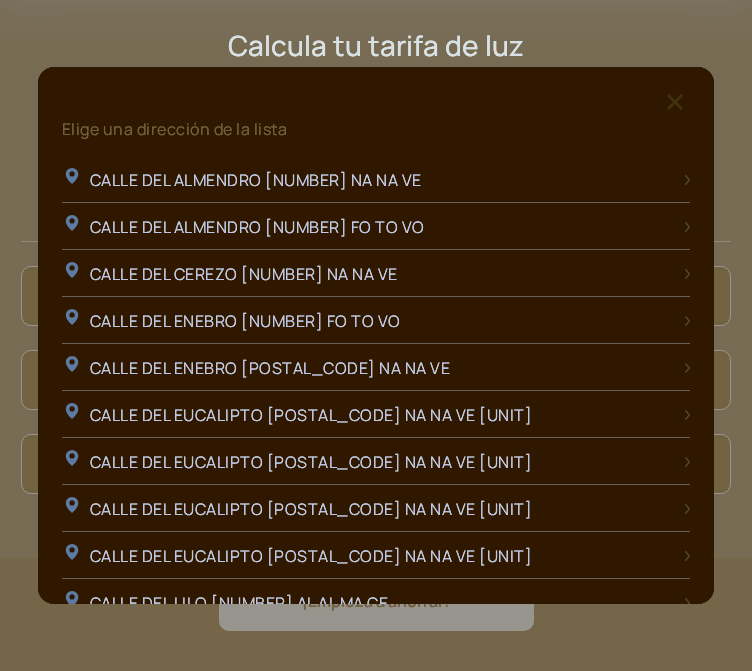 scroll, scrollTop: 0, scrollLeft: 0, axis: both 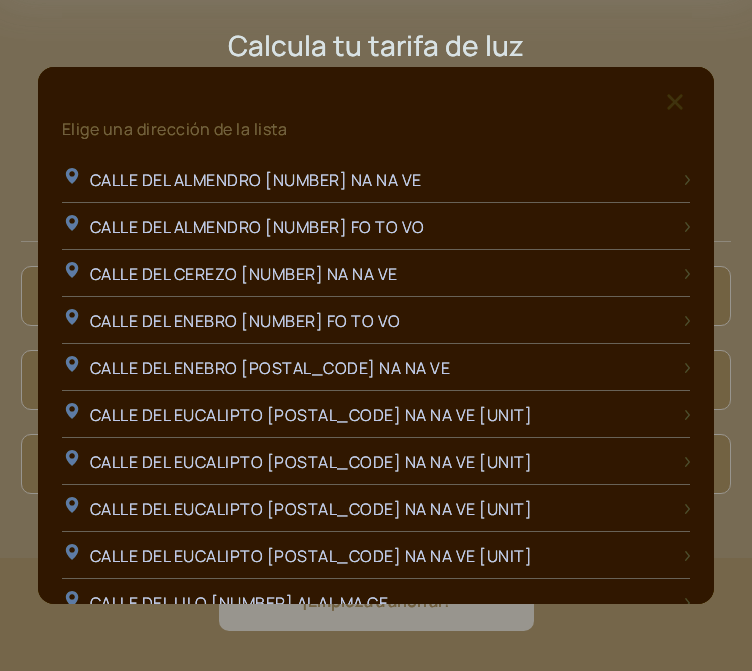 click at bounding box center [376, 335] 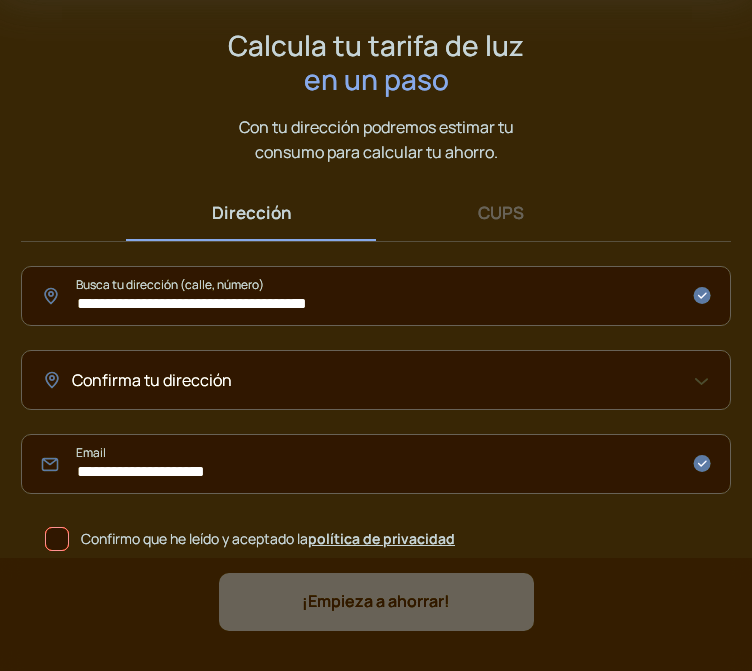 click on "Confirmo que he leído y aceptado la  política de privacidad" 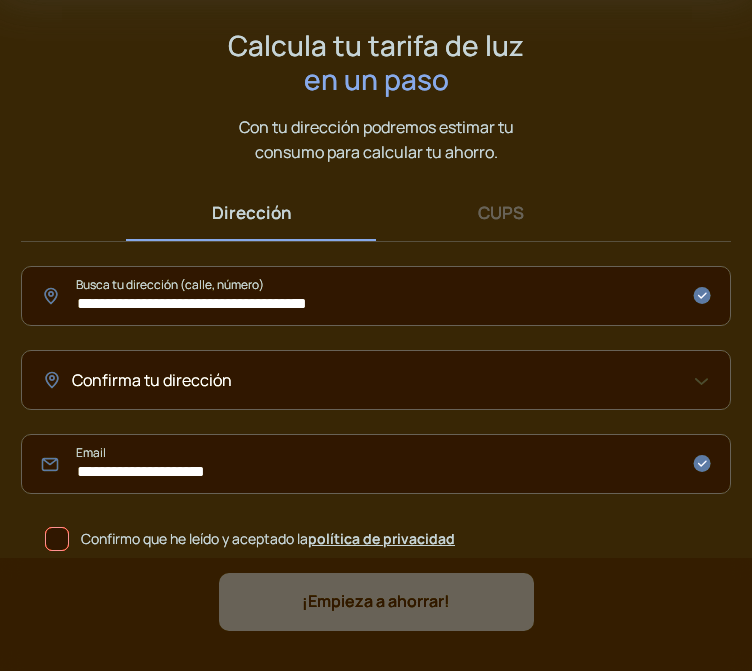 click on "Confirma tu dirección" 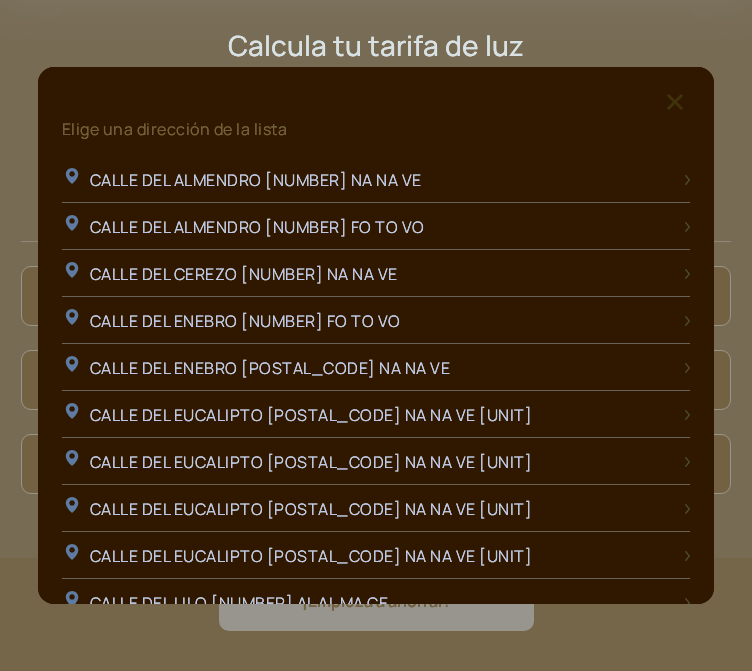 click at bounding box center (376, 335) 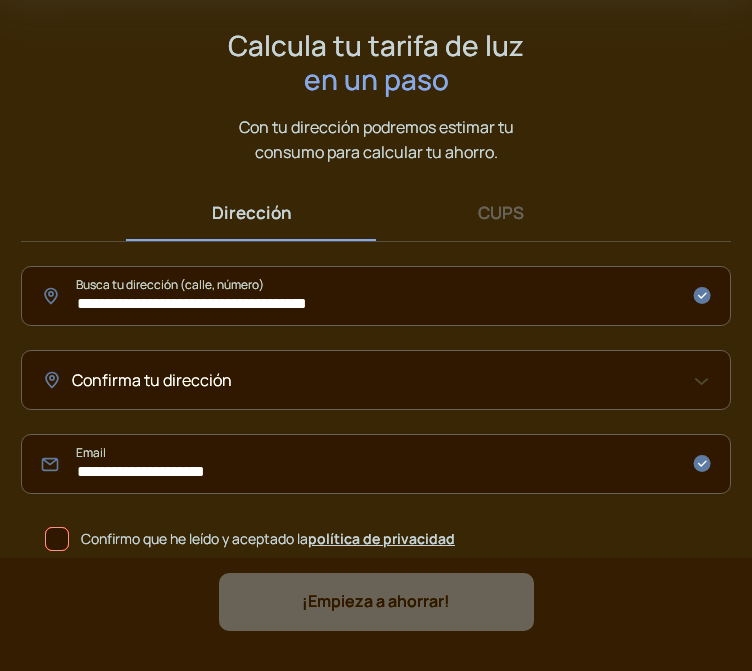 drag, startPoint x: 430, startPoint y: 302, endPoint x: -44, endPoint y: 301, distance: 474.00107 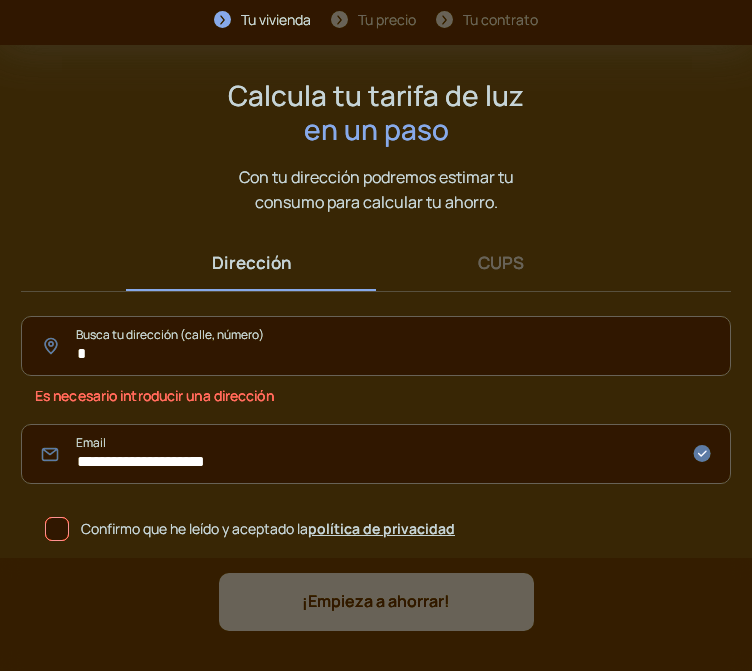scroll, scrollTop: 57, scrollLeft: 0, axis: vertical 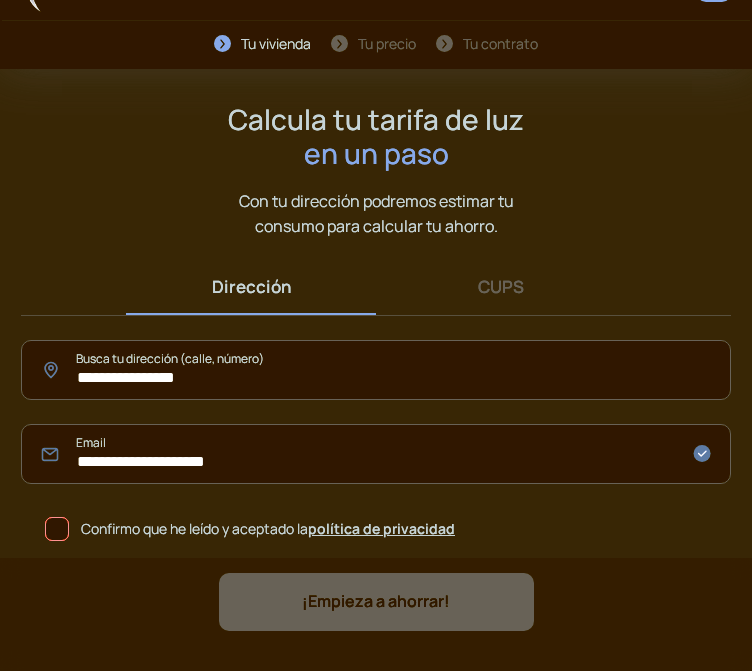 click on "**********" 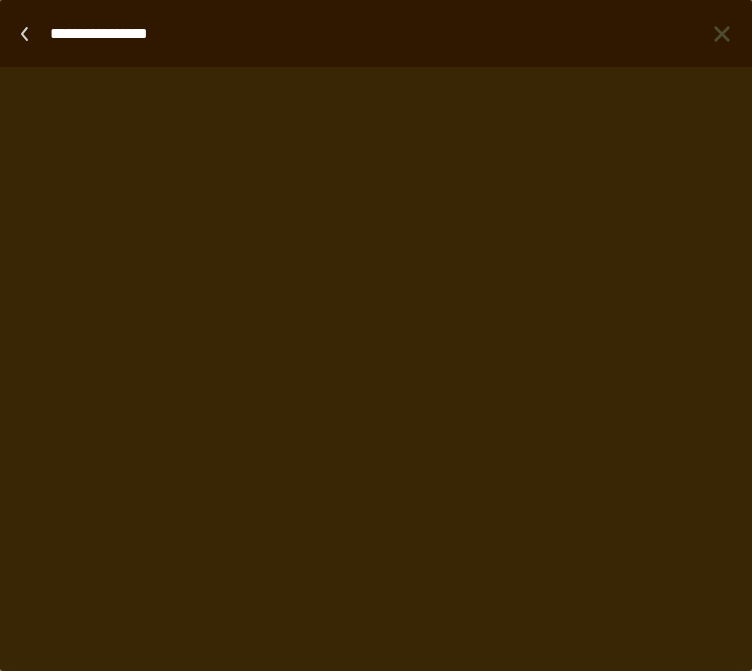 type on "**********" 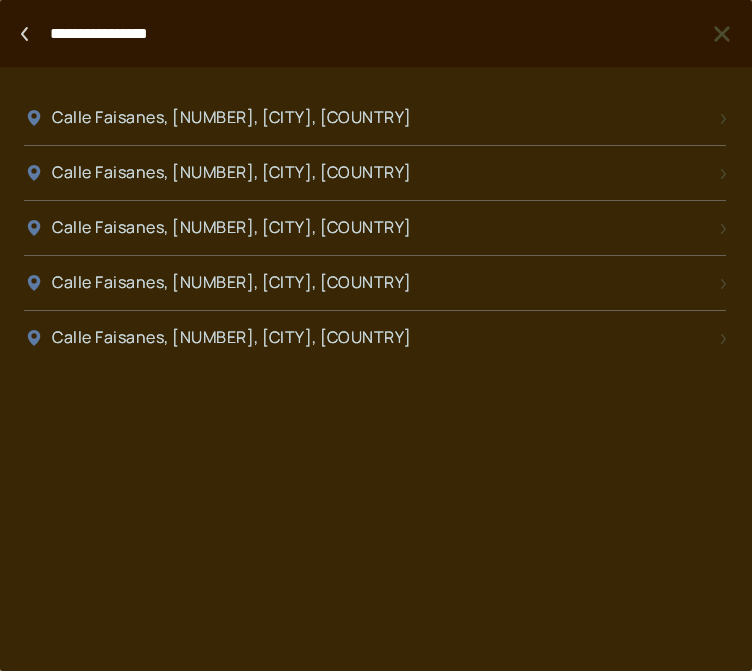 click on "**********" at bounding box center (371, 33) 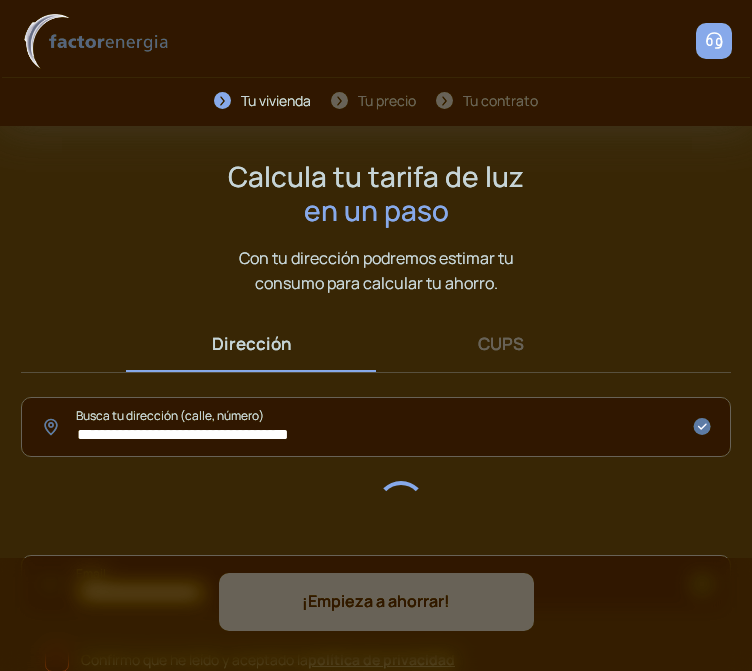 scroll, scrollTop: 57, scrollLeft: 0, axis: vertical 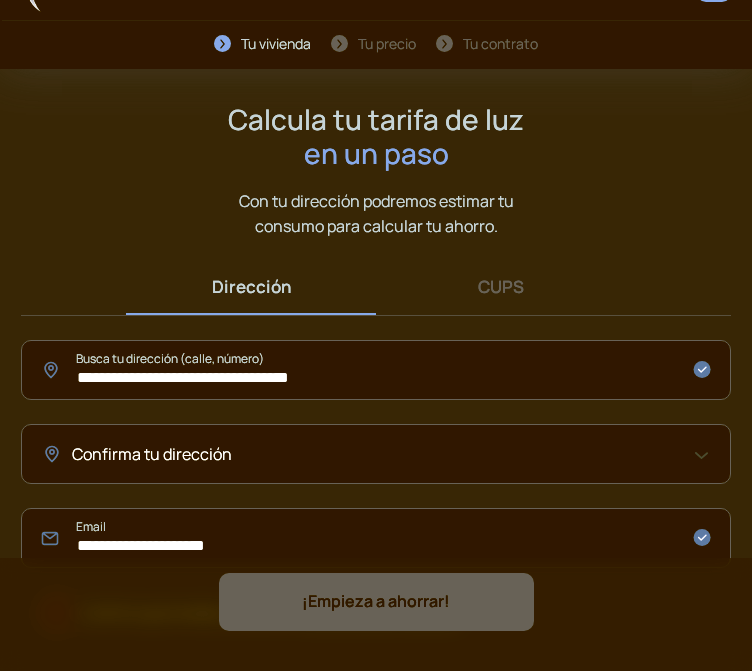 click on "Confirma tu dirección" 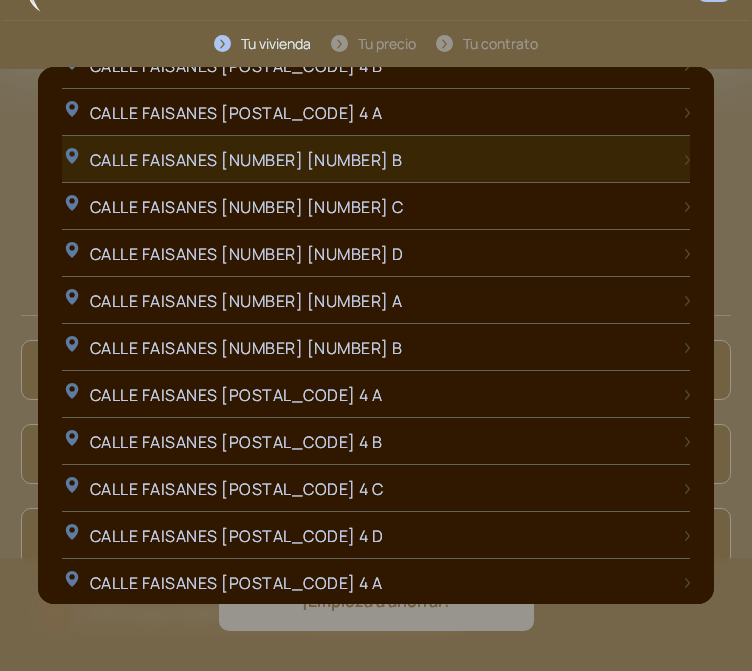 scroll, scrollTop: 300, scrollLeft: 0, axis: vertical 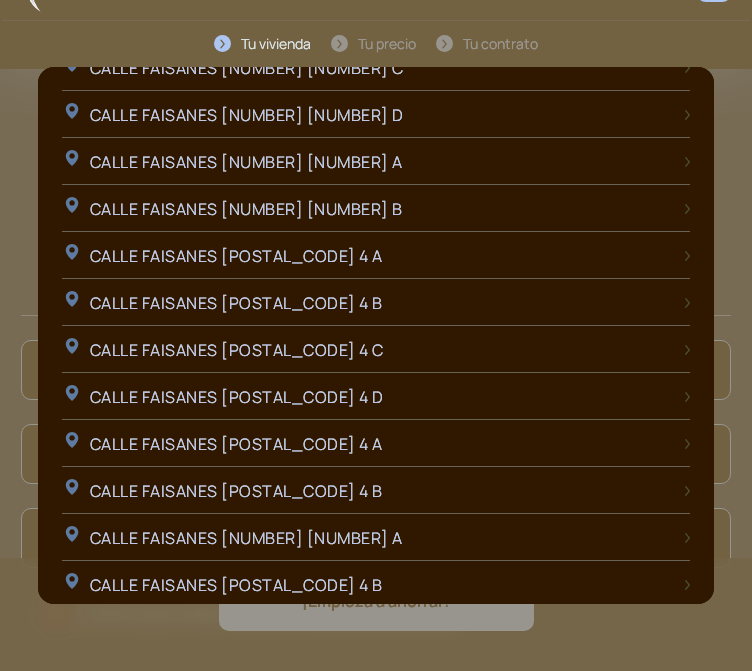 click at bounding box center [376, 335] 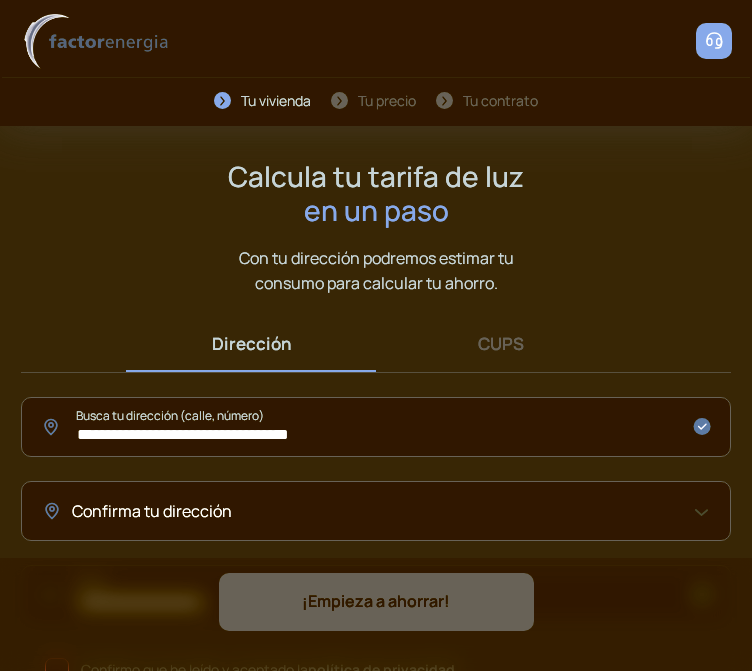 scroll, scrollTop: 57, scrollLeft: 0, axis: vertical 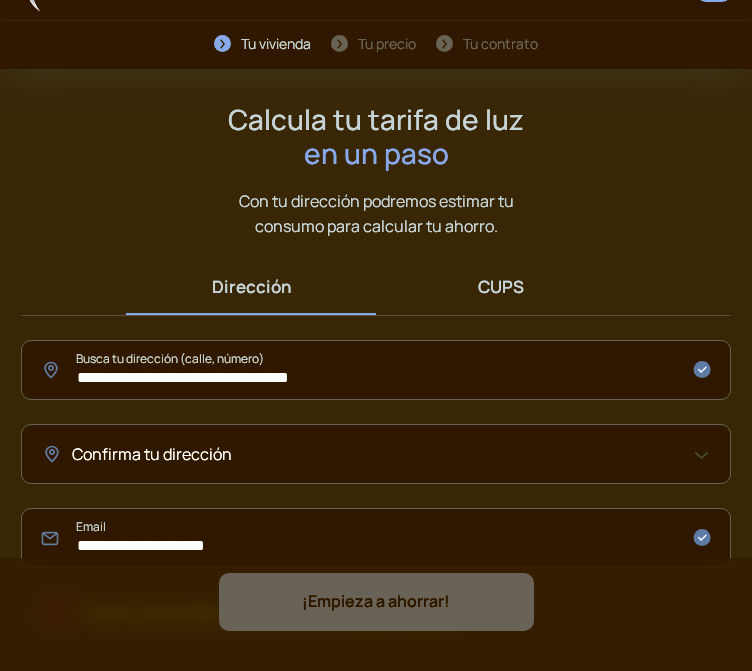 click on "CUPS" at bounding box center [501, 286] 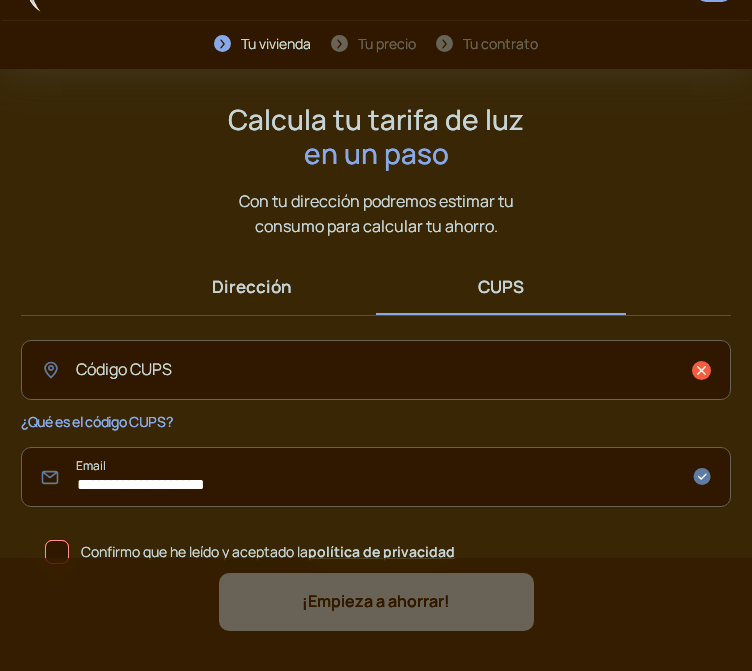 click on "Dirección" at bounding box center [251, 286] 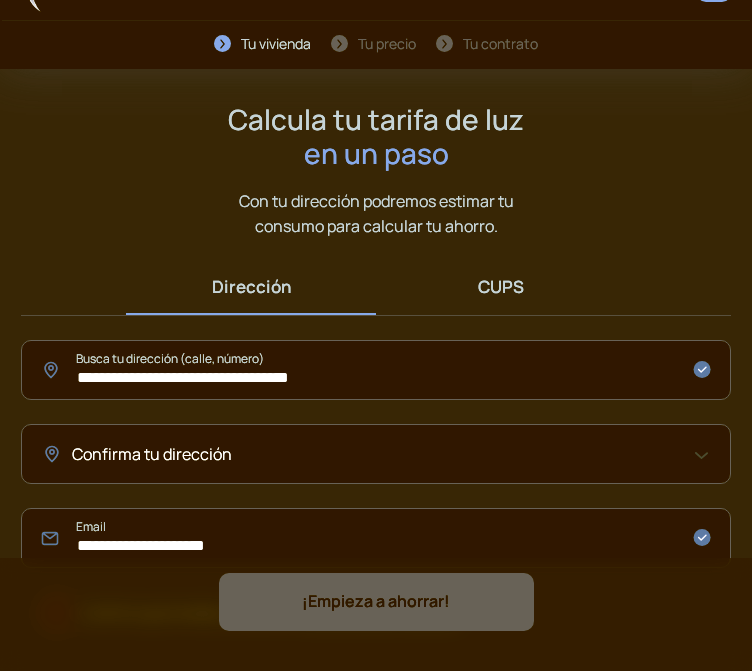 click on "CUPS" at bounding box center [501, 286] 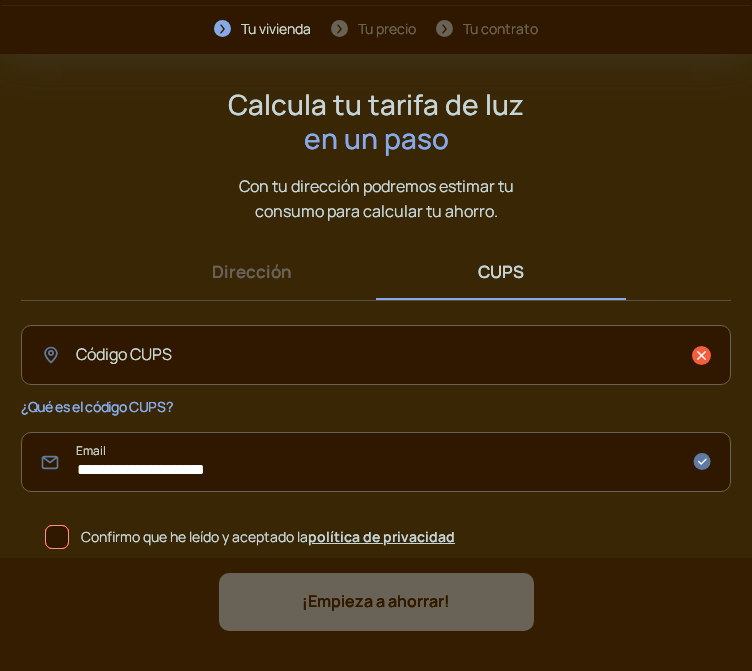 scroll, scrollTop: 80, scrollLeft: 0, axis: vertical 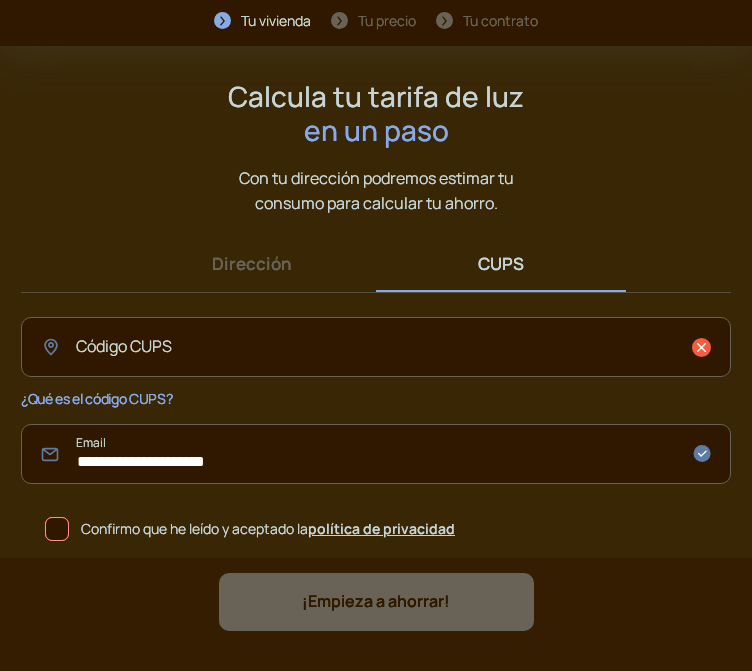click 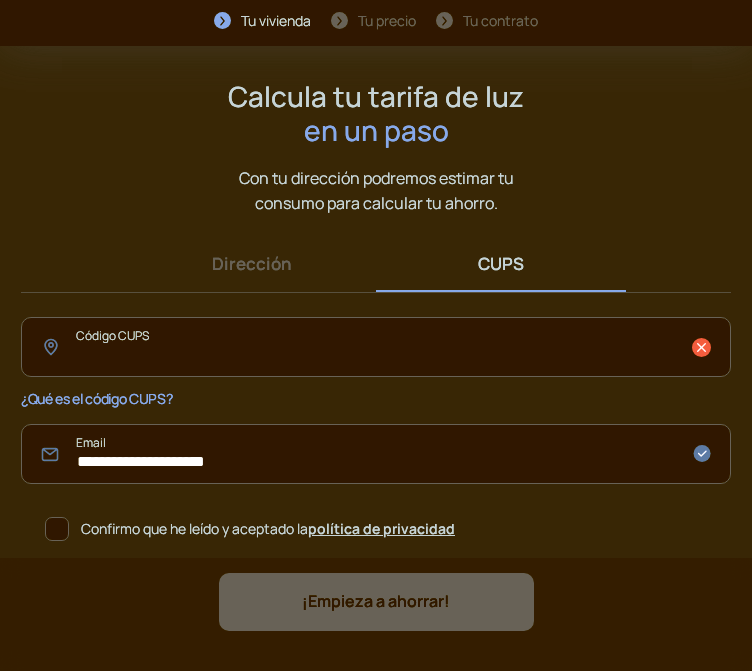 click 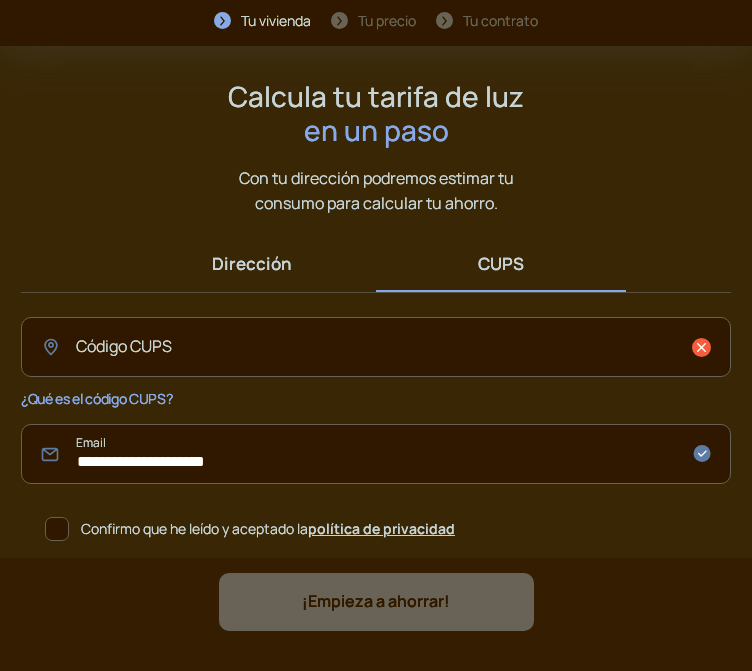 click on "Dirección" at bounding box center (251, 263) 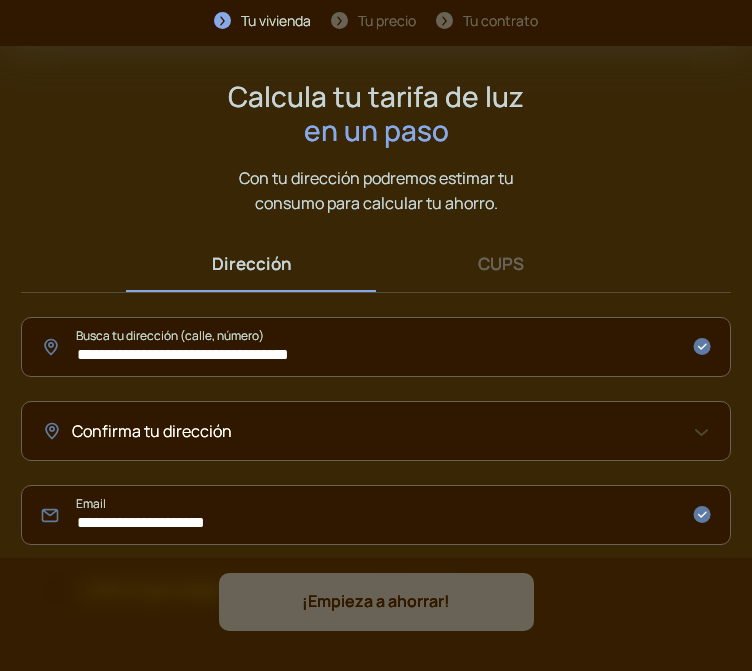 click on "**********" 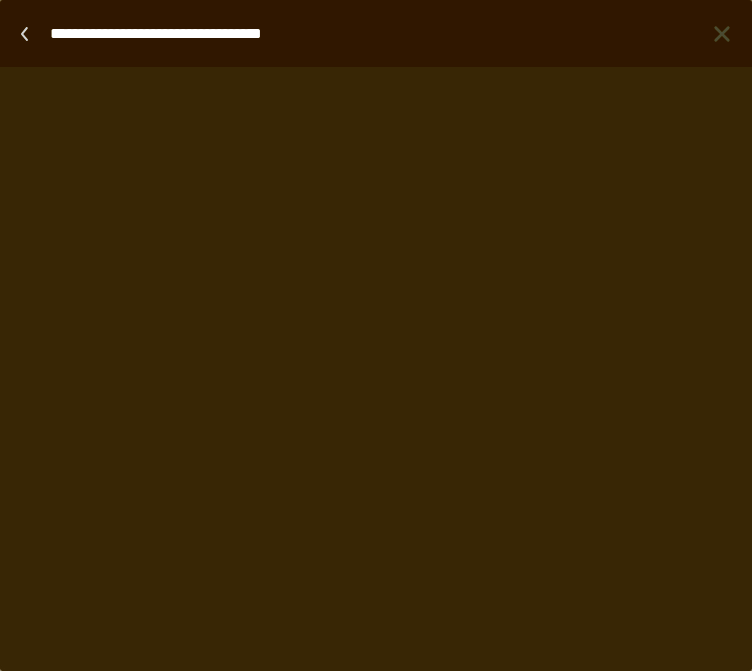 scroll, scrollTop: 0, scrollLeft: 0, axis: both 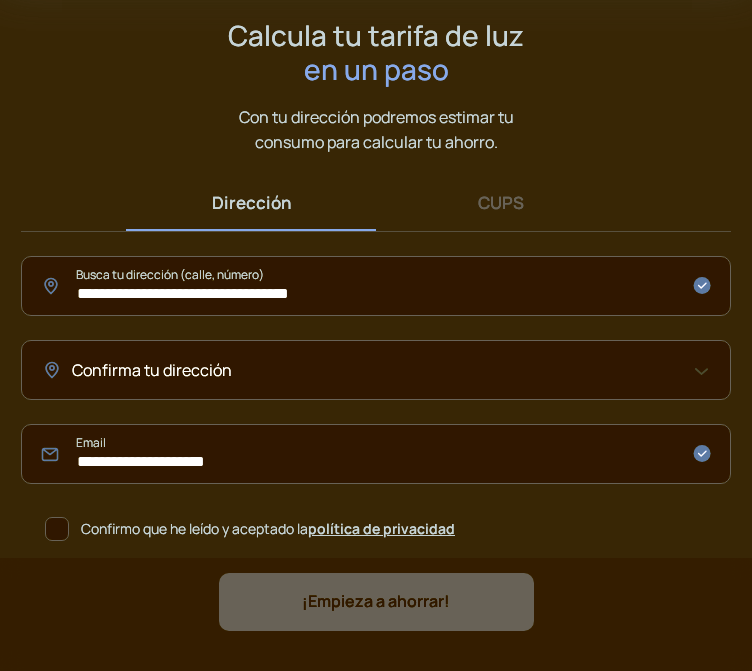 click on "Confirma tu dirección" 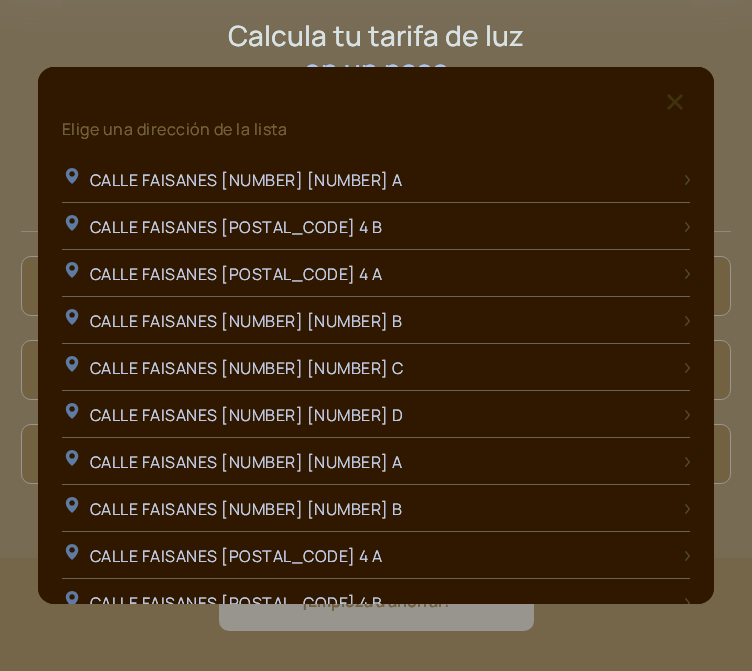 scroll, scrollTop: 0, scrollLeft: 0, axis: both 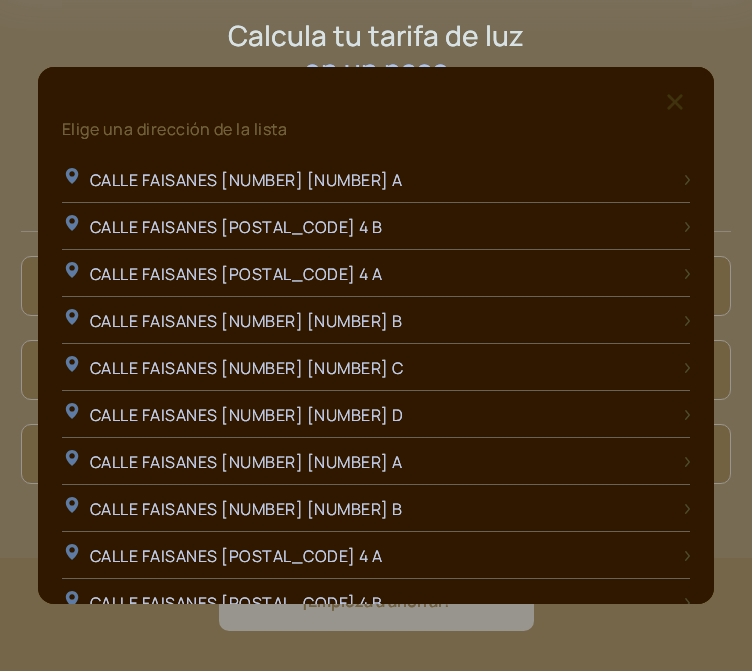 click at bounding box center [675, 102] 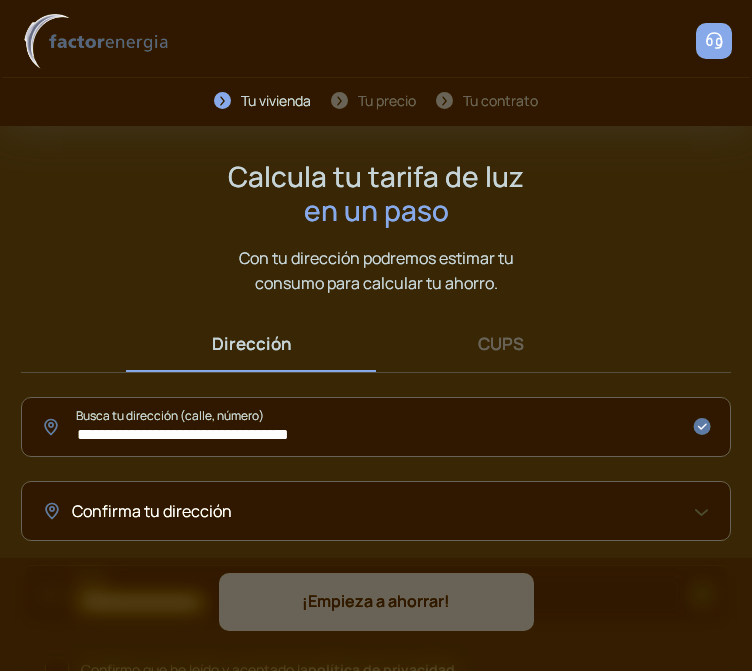 scroll, scrollTop: 141, scrollLeft: 0, axis: vertical 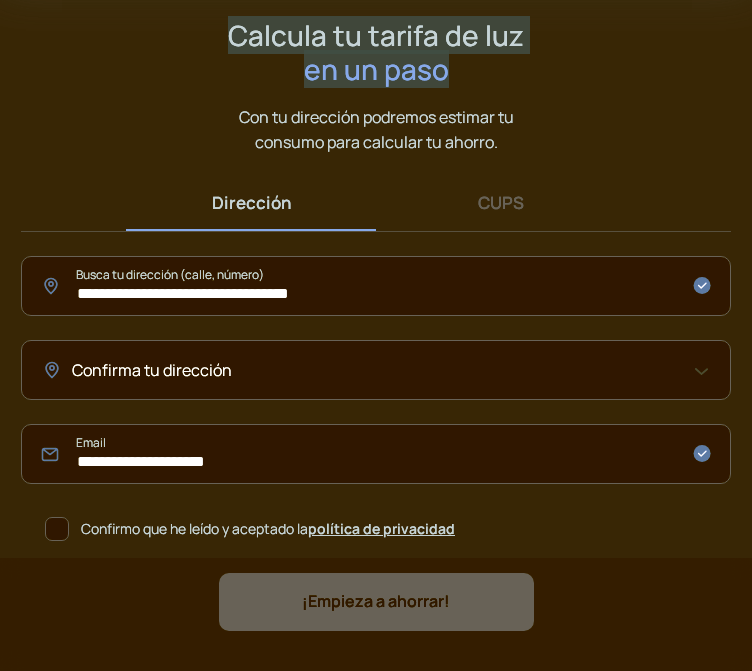 drag, startPoint x: 444, startPoint y: 70, endPoint x: 240, endPoint y: 41, distance: 206.05096 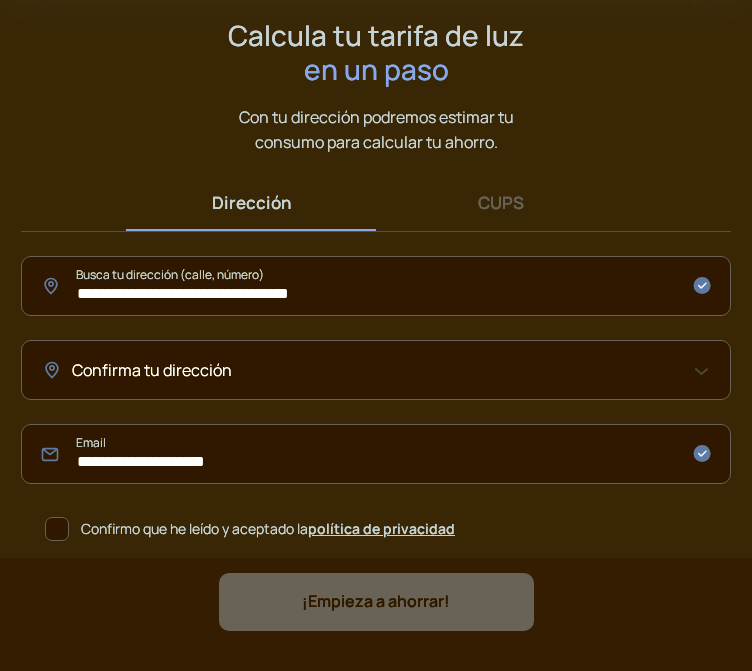 drag, startPoint x: 371, startPoint y: 276, endPoint x: 3, endPoint y: 289, distance: 368.22955 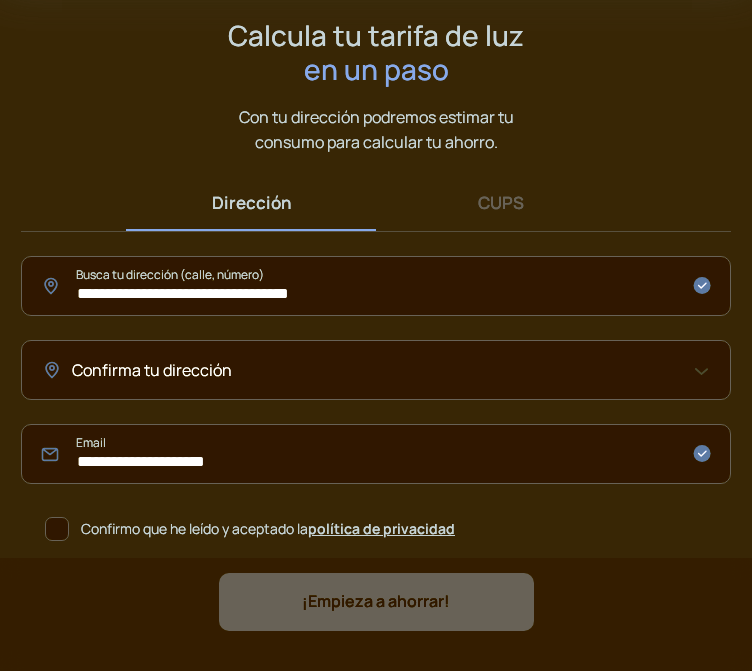 click on "**********" 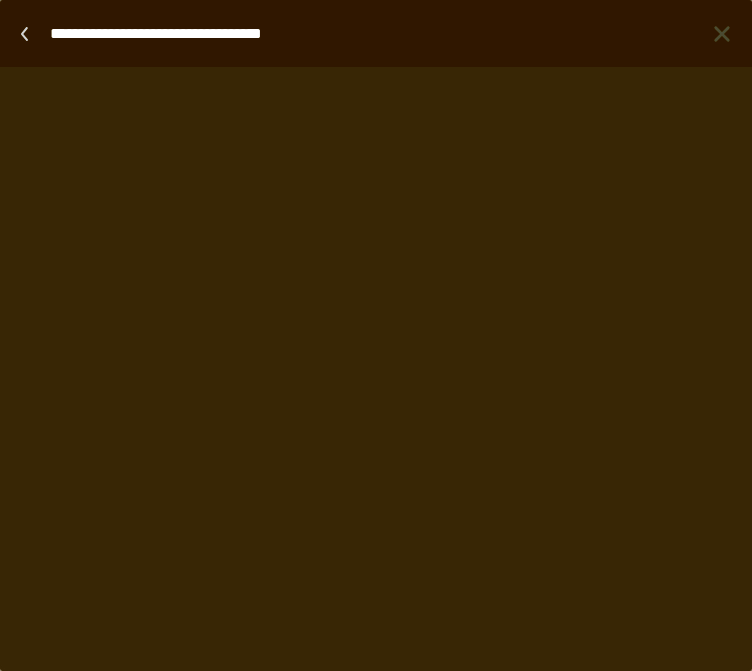 click 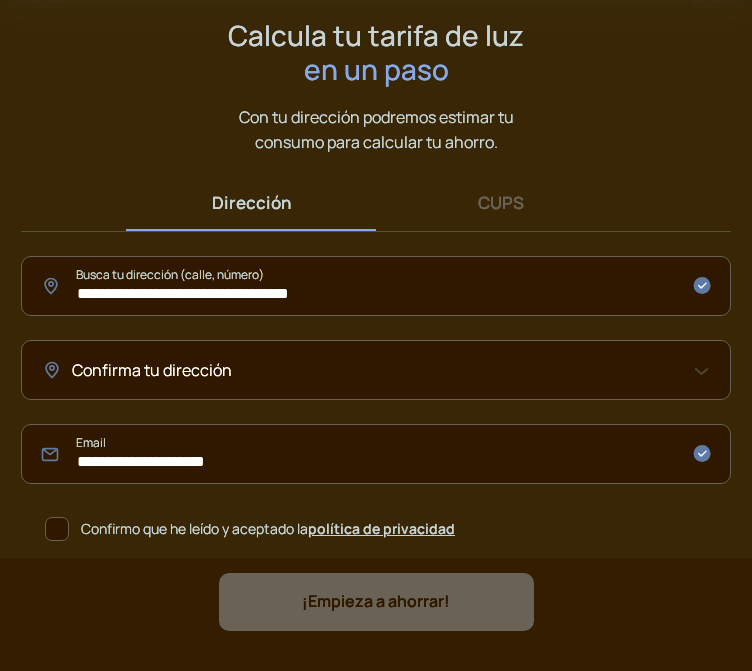 scroll, scrollTop: 141, scrollLeft: 0, axis: vertical 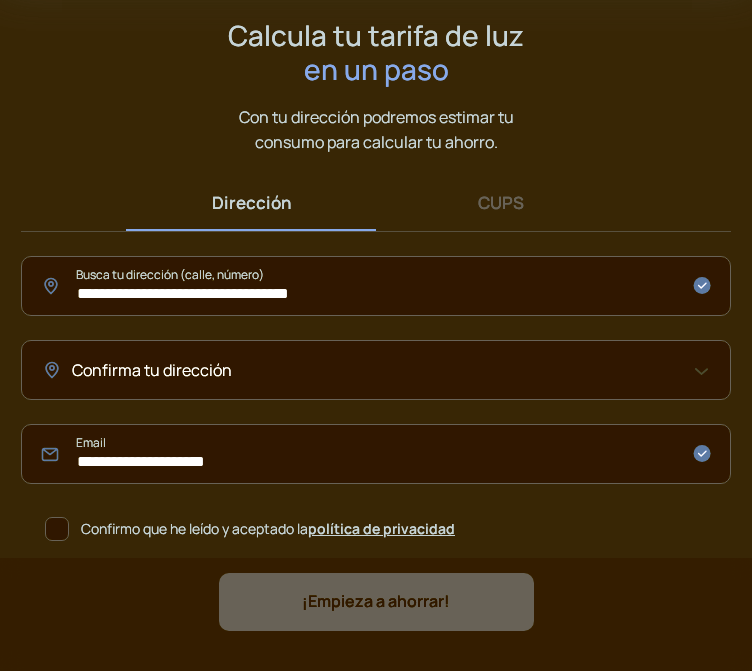 drag, startPoint x: 197, startPoint y: 288, endPoint x: 26, endPoint y: 313, distance: 172.81783 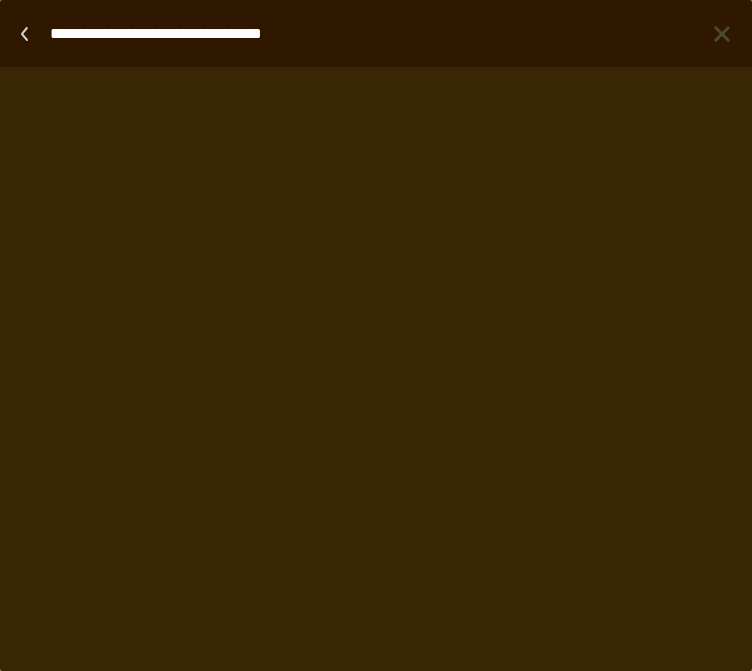 scroll, scrollTop: 0, scrollLeft: 0, axis: both 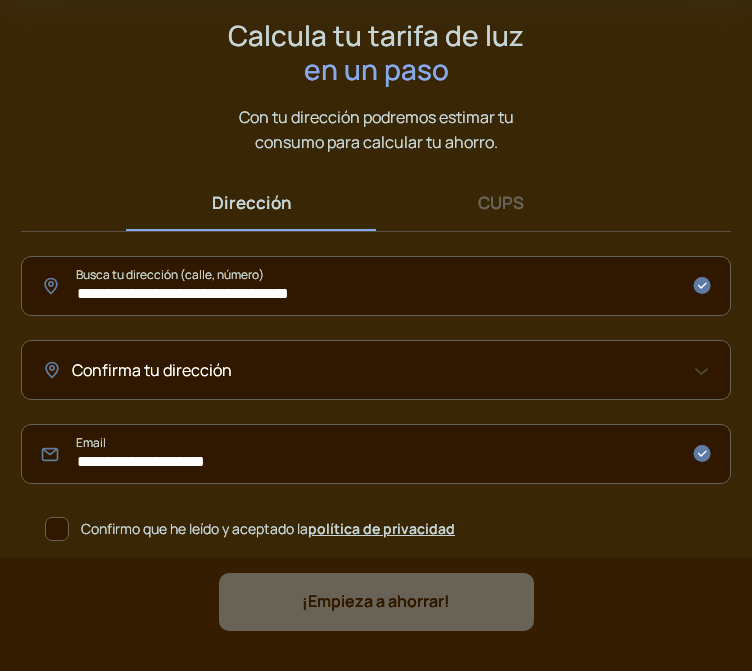 click on "Confirma tu dirección" 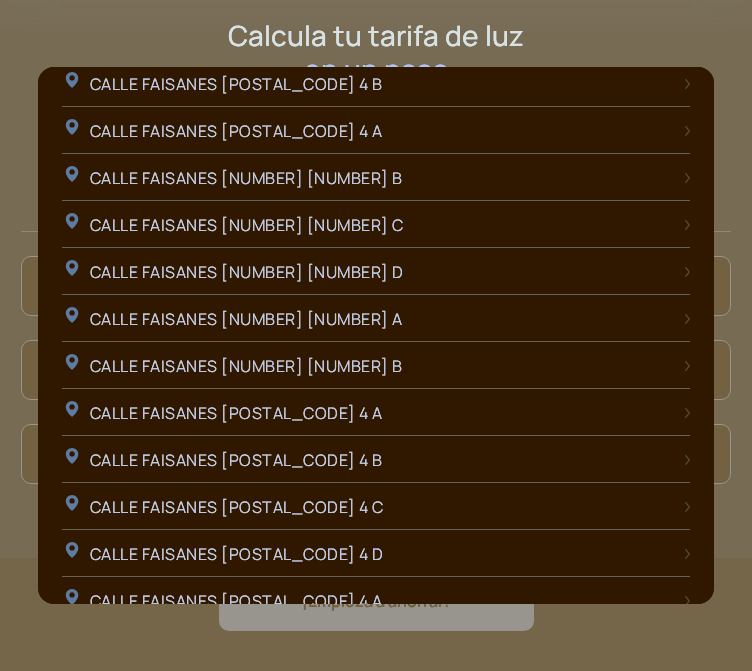 scroll, scrollTop: 0, scrollLeft: 0, axis: both 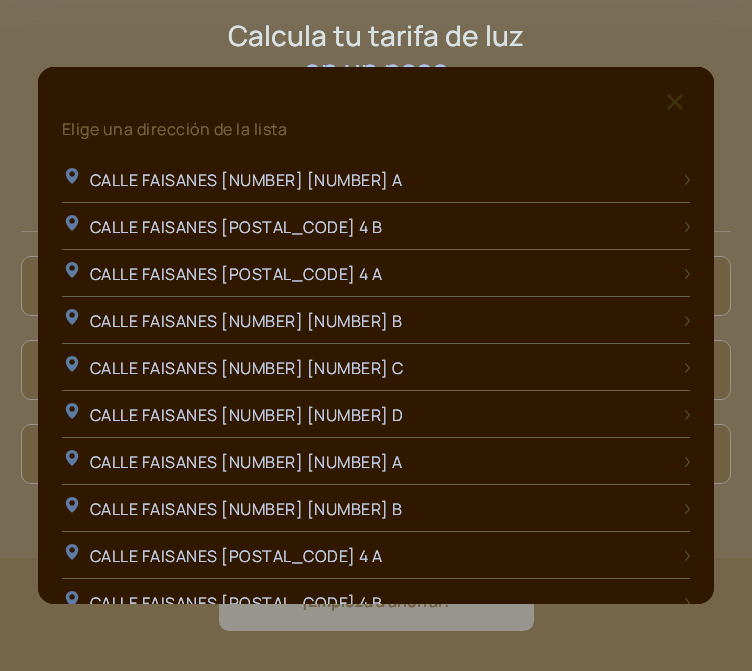 click at bounding box center [675, 102] 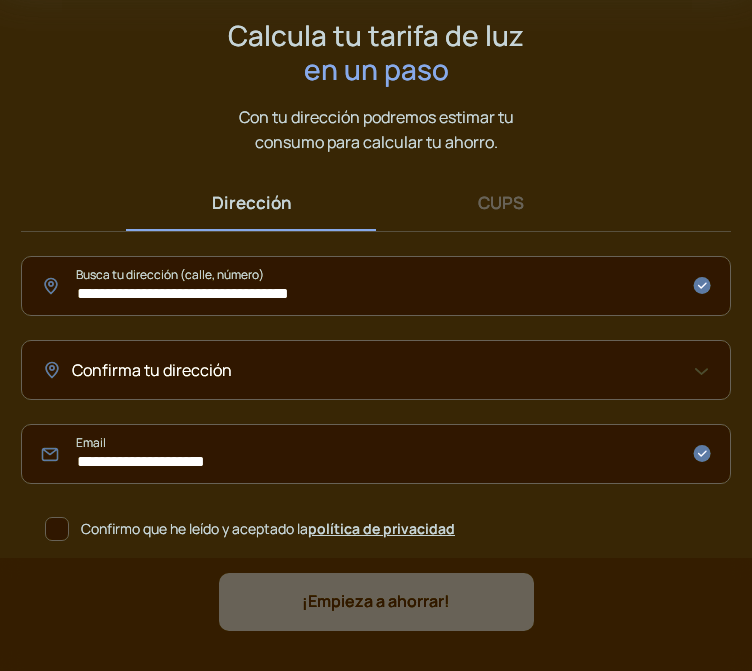 scroll, scrollTop: 141, scrollLeft: 0, axis: vertical 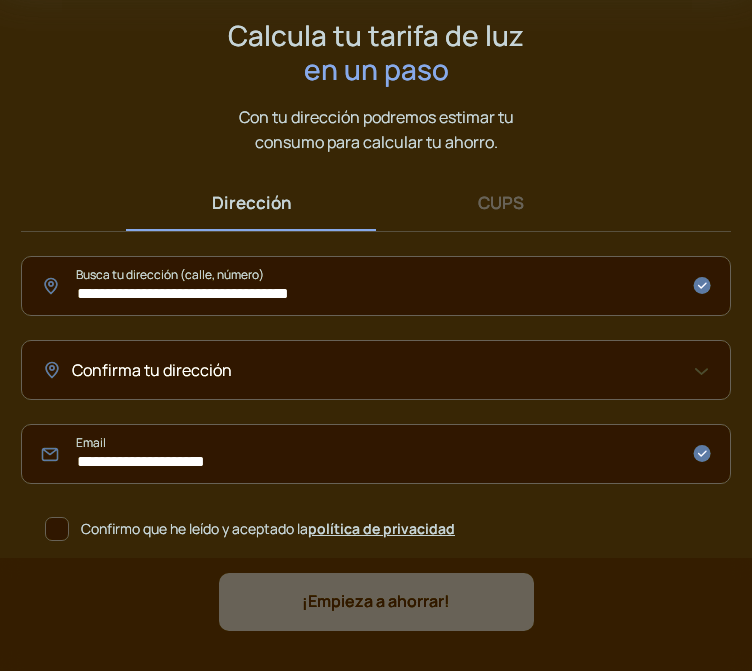 click on "Confirma tu dirección" 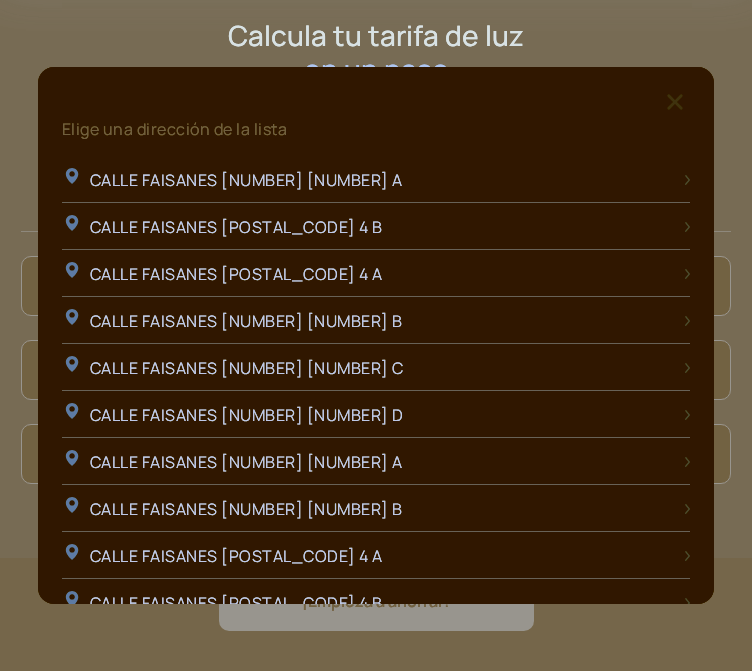 scroll, scrollTop: 0, scrollLeft: 0, axis: both 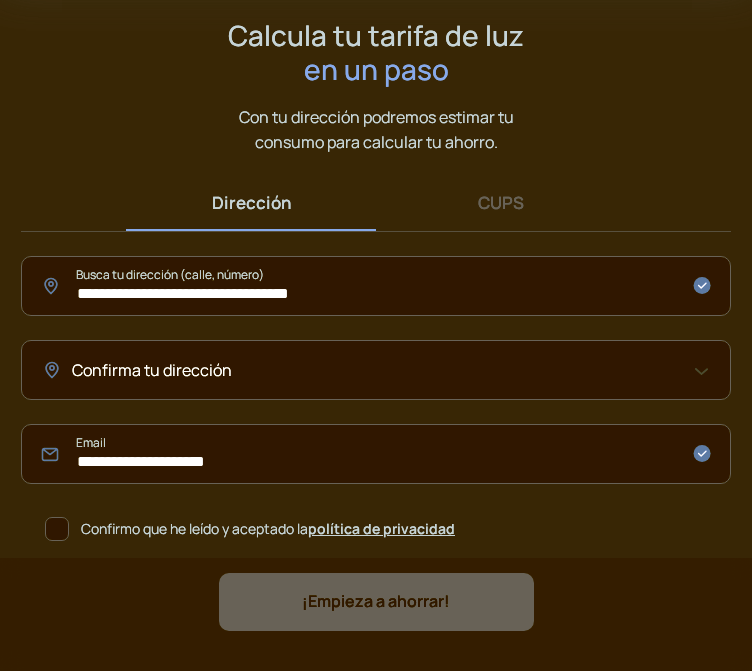 click on "Confirma tu dirección" 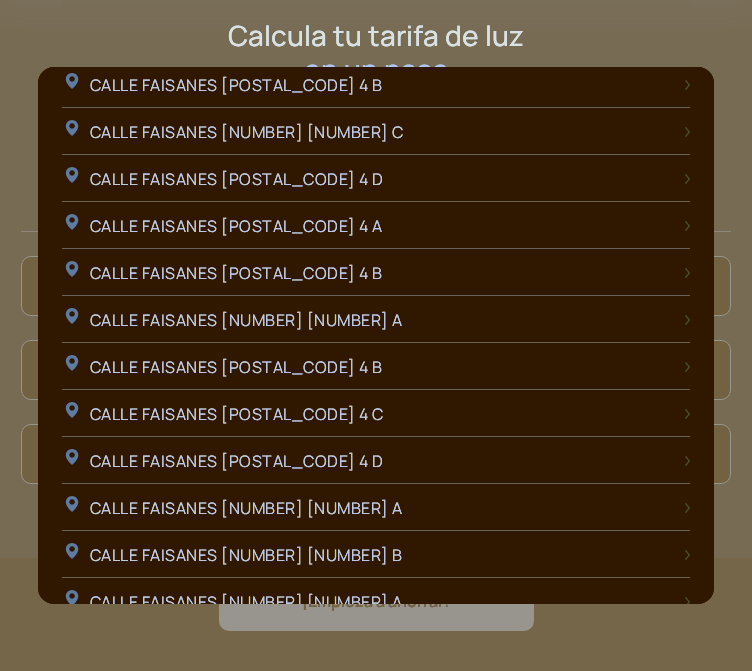 scroll, scrollTop: 1000, scrollLeft: 0, axis: vertical 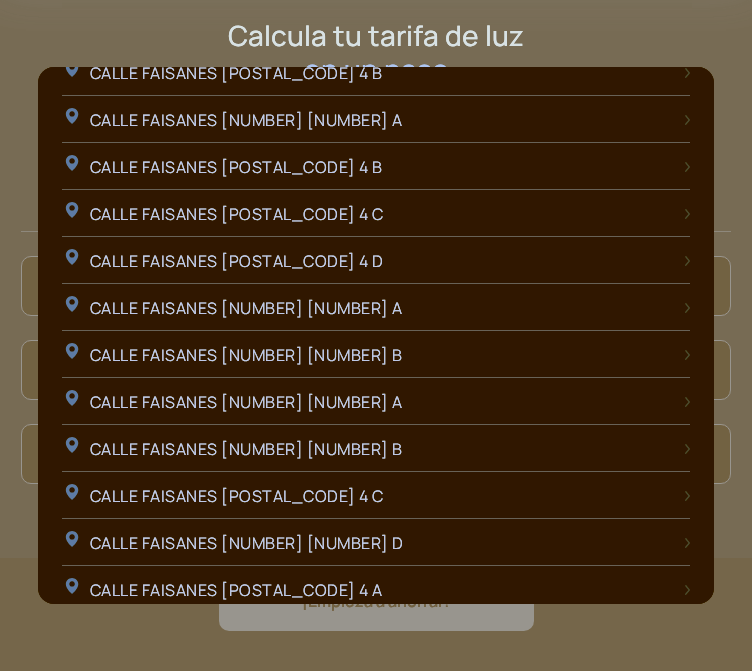 click at bounding box center [376, 335] 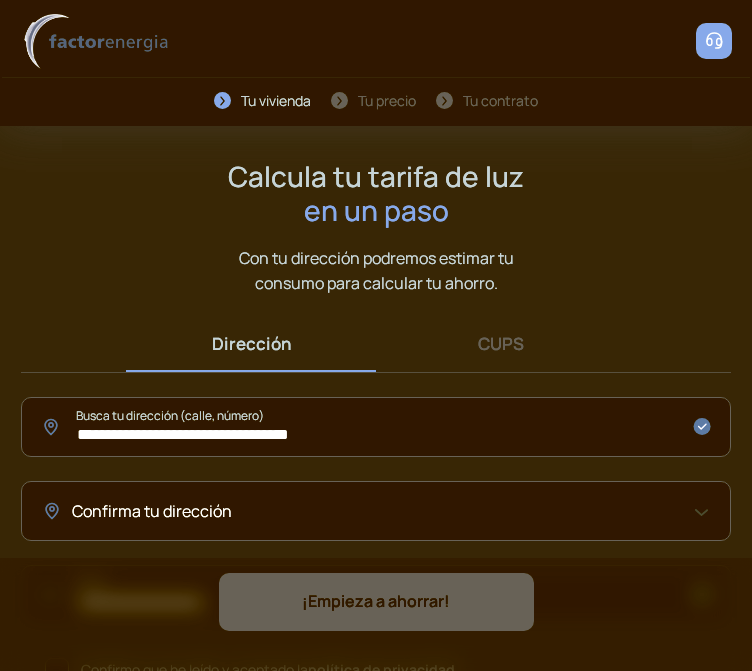 scroll, scrollTop: 141, scrollLeft: 0, axis: vertical 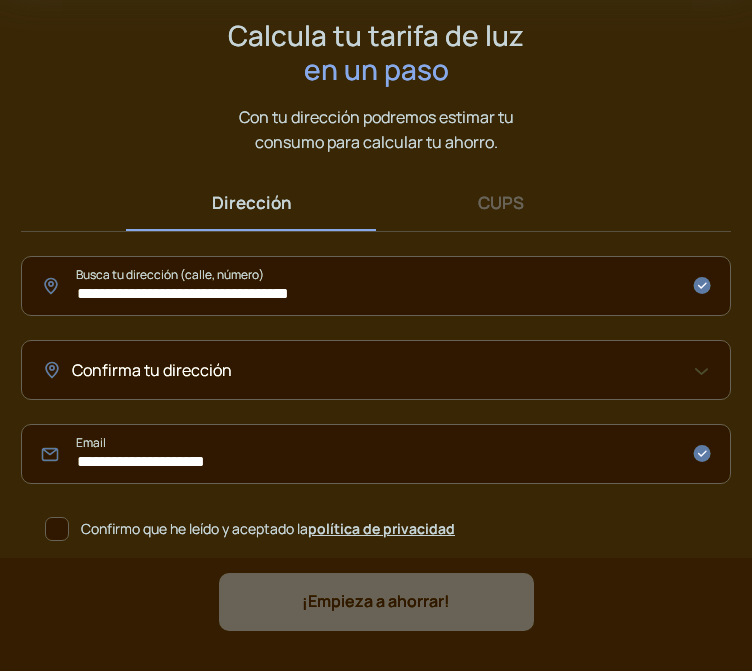 click on "Confirma tu dirección" 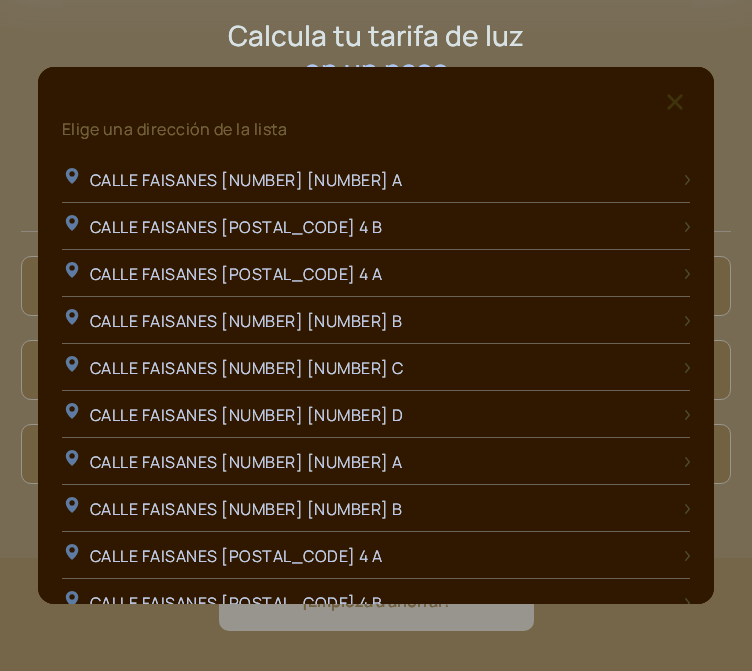 drag, startPoint x: 109, startPoint y: 631, endPoint x: 9, endPoint y: 575, distance: 114.61239 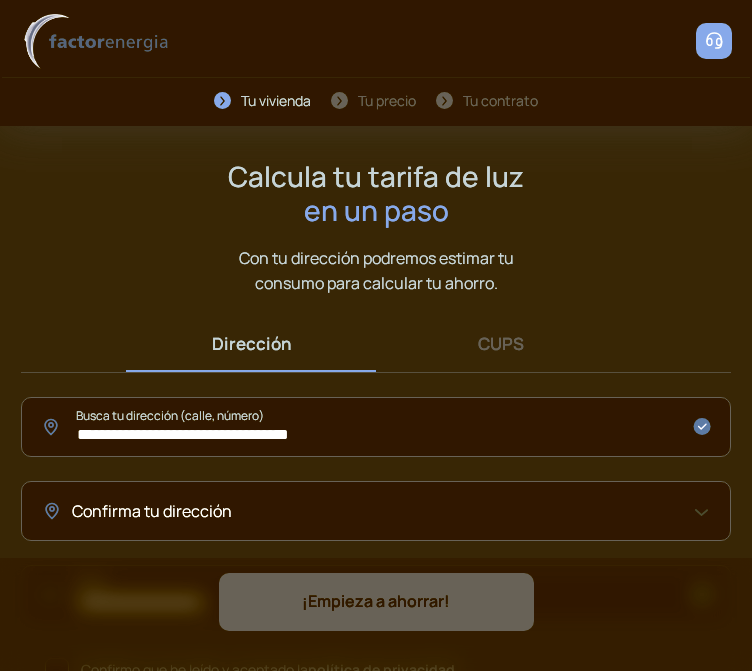 scroll, scrollTop: 141, scrollLeft: 0, axis: vertical 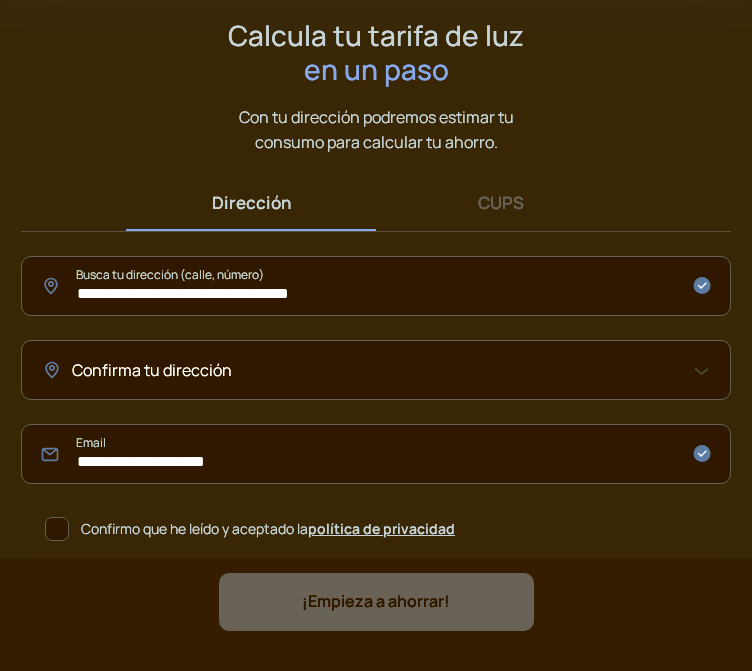 click on "**********" 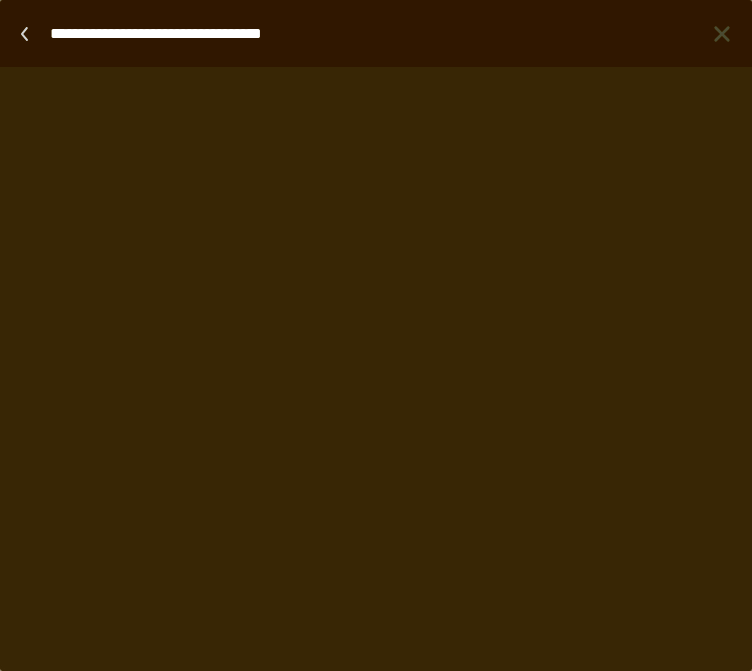 scroll, scrollTop: 0, scrollLeft: 0, axis: both 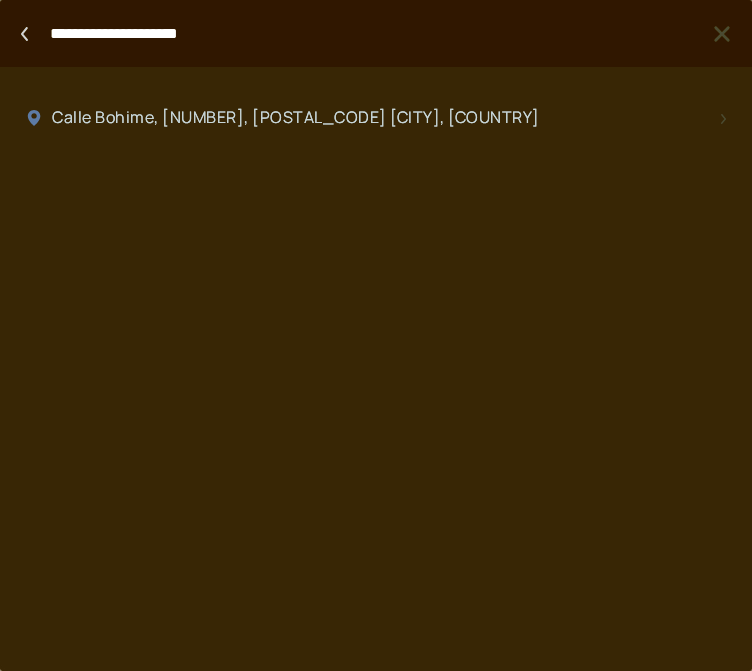 type on "**********" 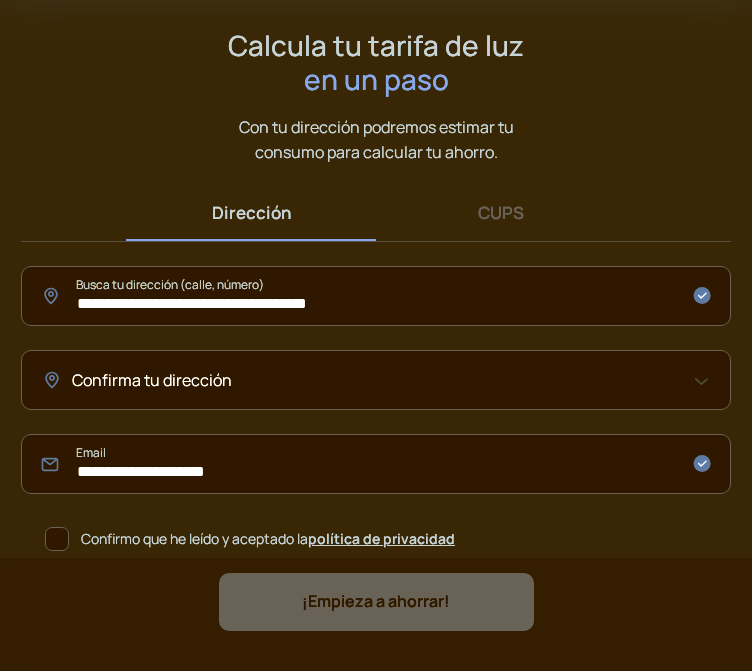 scroll, scrollTop: 141, scrollLeft: 0, axis: vertical 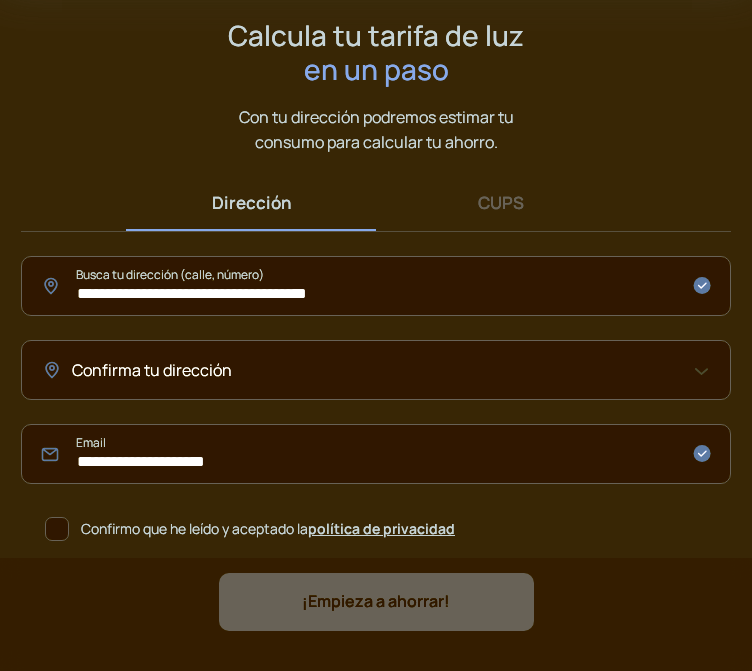 click on "Confirma tu dirección" 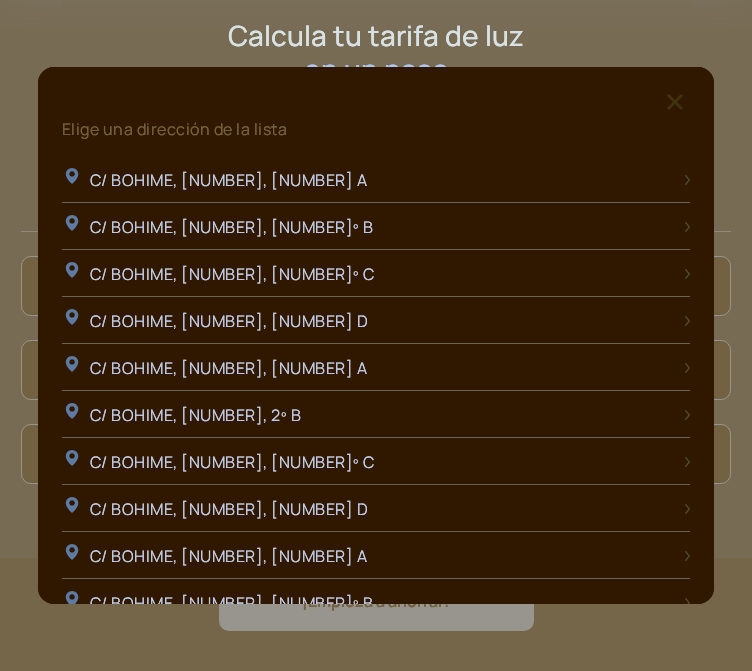 scroll, scrollTop: 0, scrollLeft: 0, axis: both 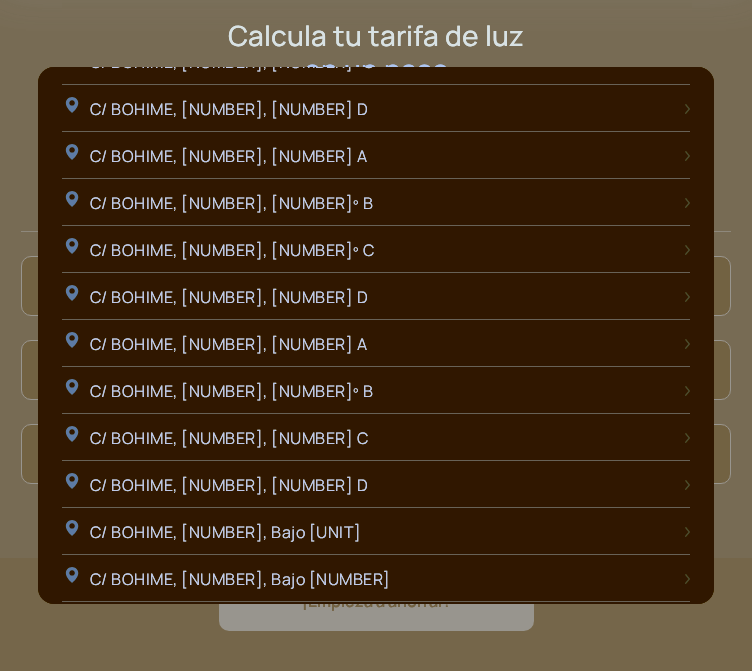 click at bounding box center [376, 335] 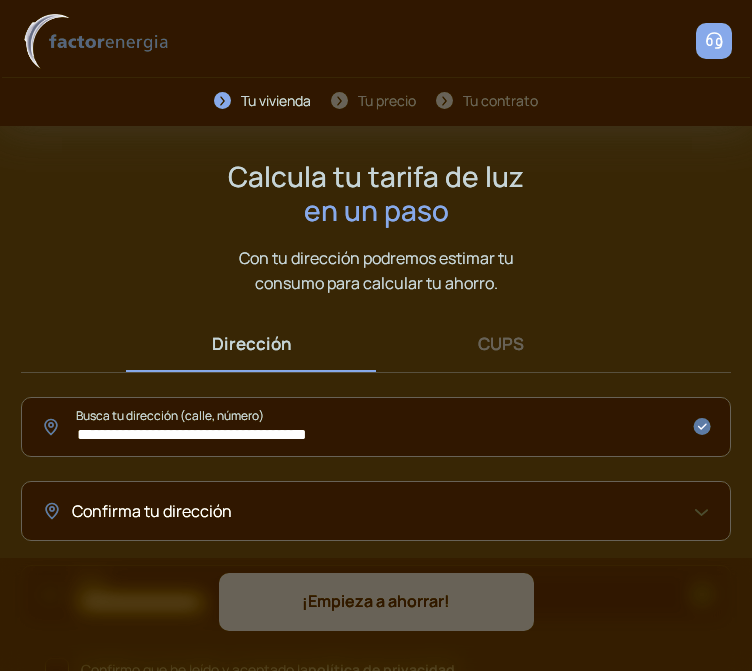 scroll, scrollTop: 141, scrollLeft: 0, axis: vertical 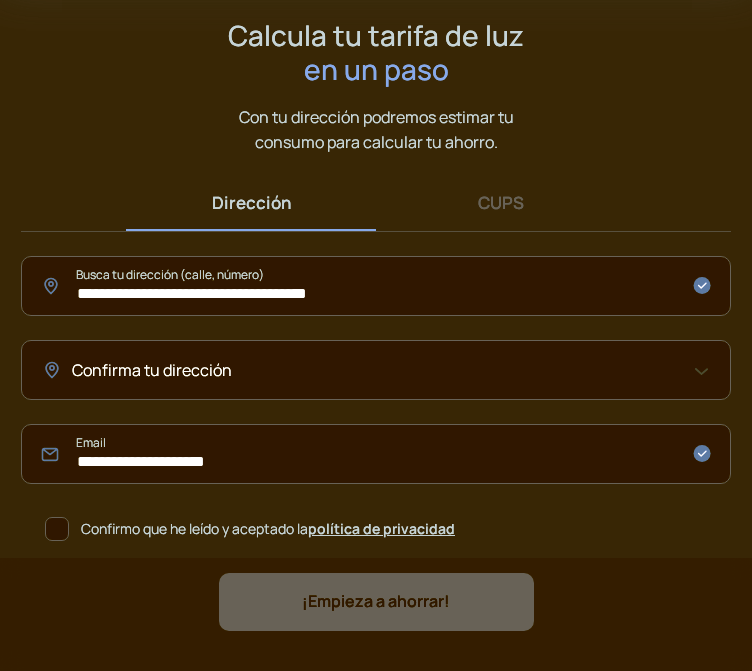 click on "**********" 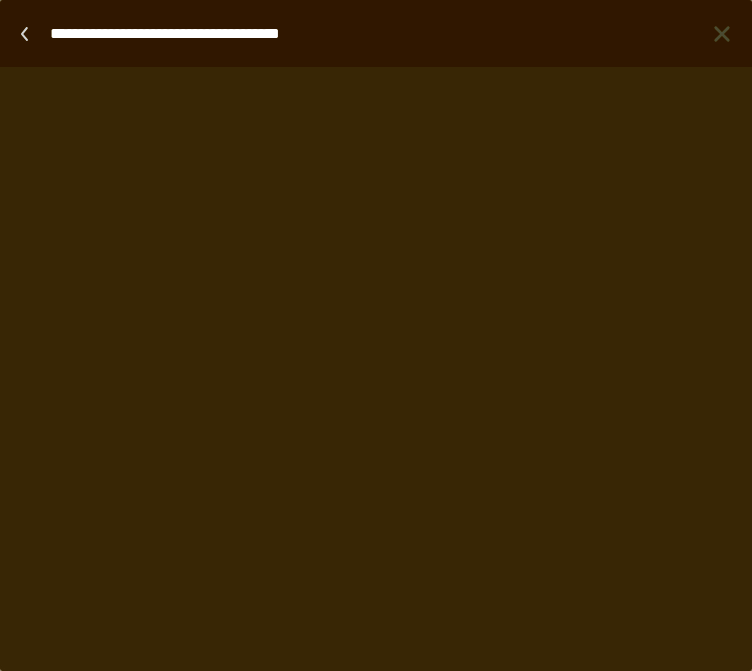 scroll, scrollTop: 0, scrollLeft: 0, axis: both 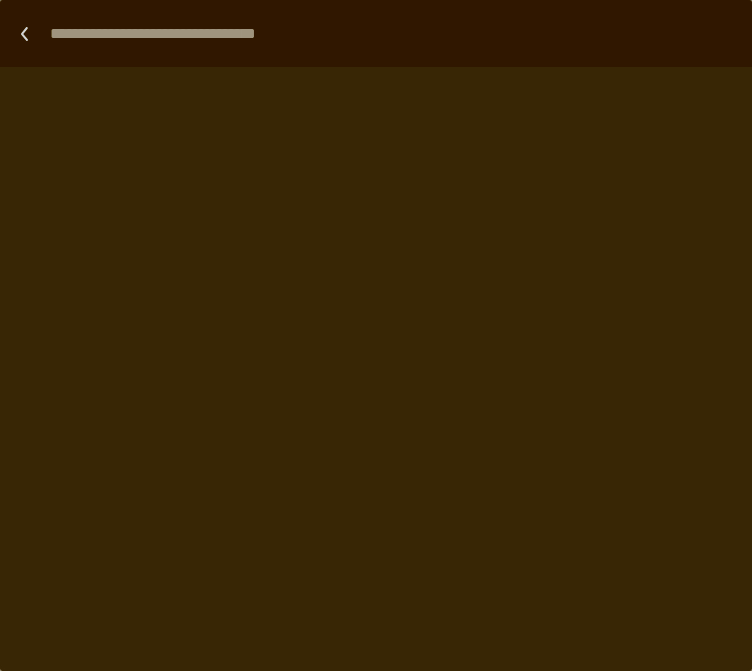 click at bounding box center (386, 33) 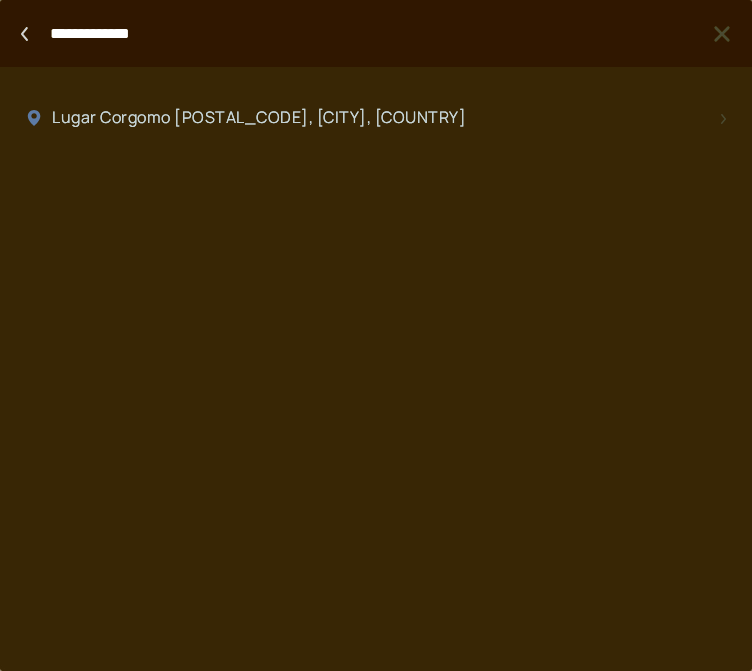 type on "**********" 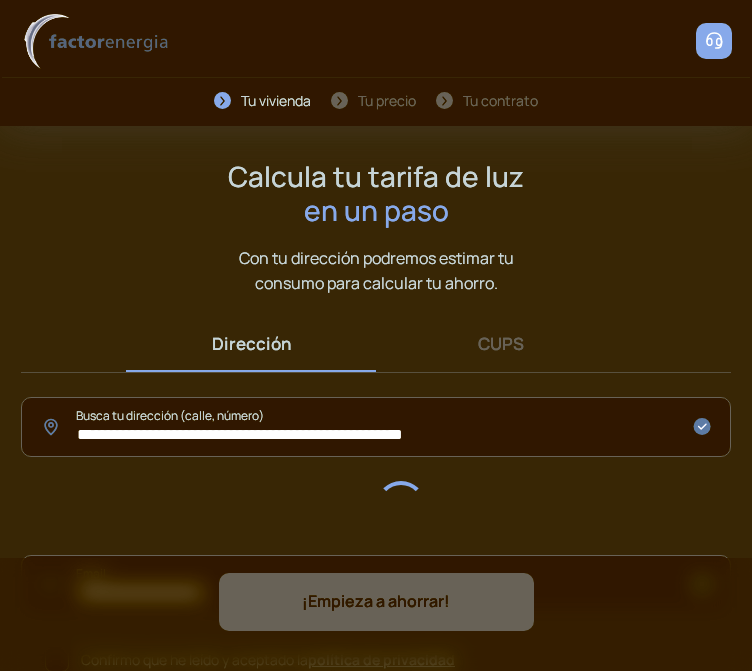 scroll, scrollTop: 131, scrollLeft: 0, axis: vertical 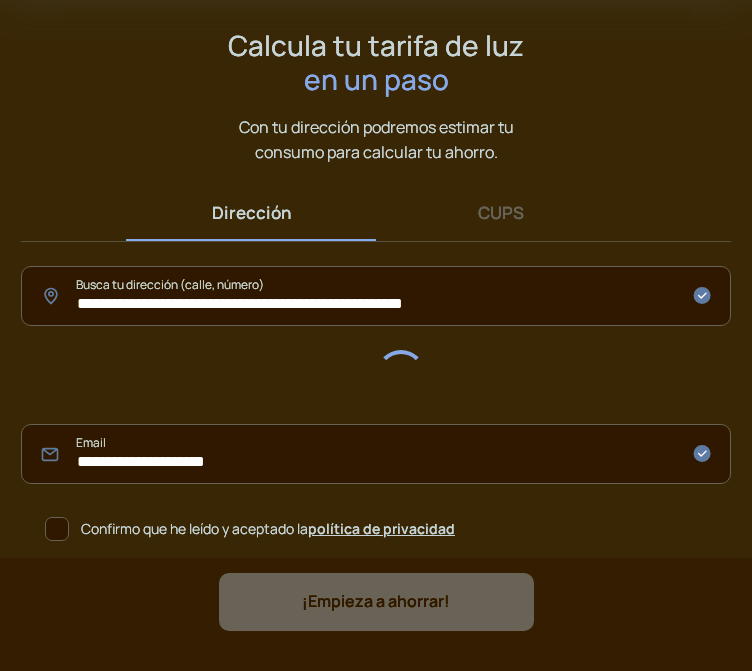 click on "**********" 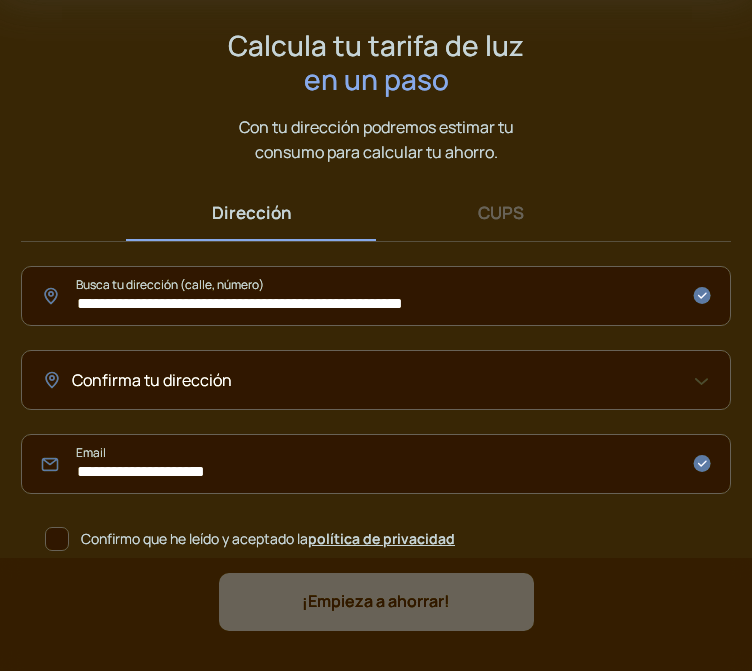click on "Confirma tu dirección" 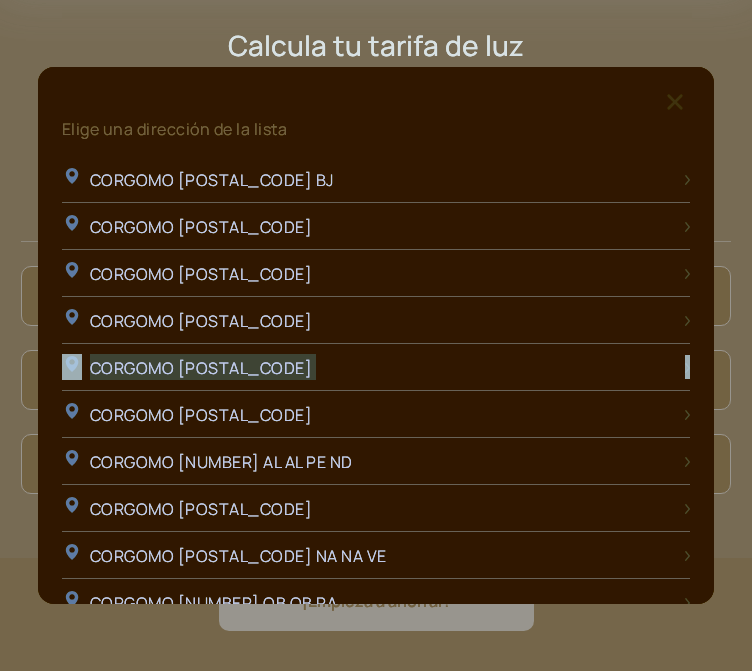 click on "CORGOMO [POSTAL_CODE]" at bounding box center (376, 367) 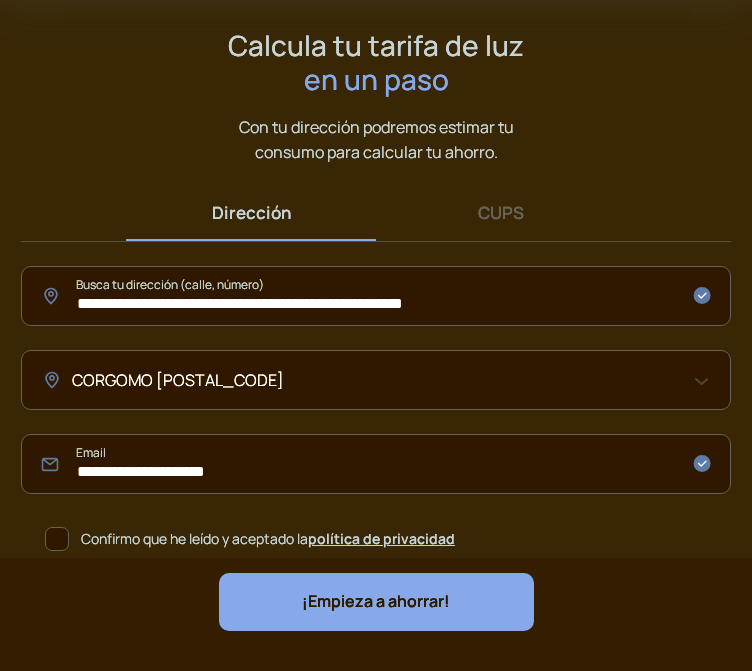 click on "CORGOMO [POSTAL_CODE]" 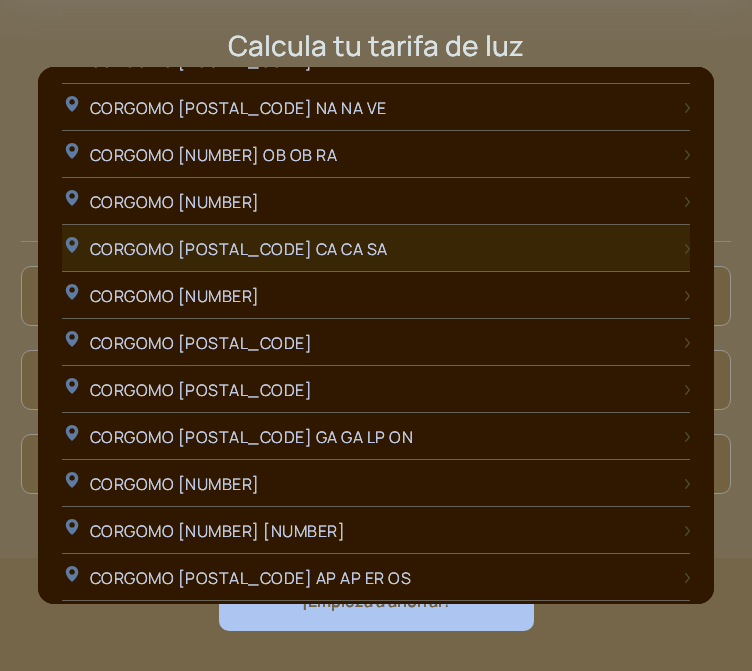 scroll, scrollTop: 0, scrollLeft: 0, axis: both 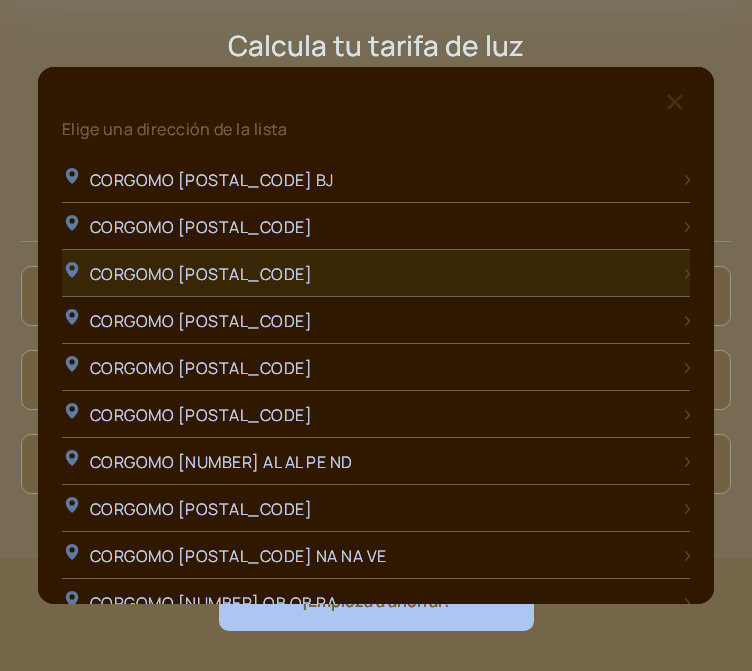 click on "CORGOMO [POSTAL_CODE]" at bounding box center [376, 273] 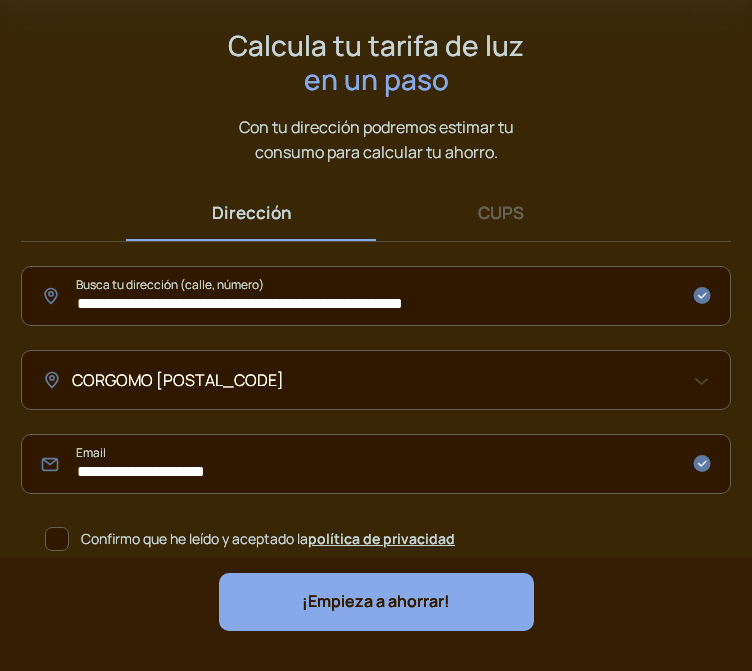 scroll, scrollTop: 131, scrollLeft: 0, axis: vertical 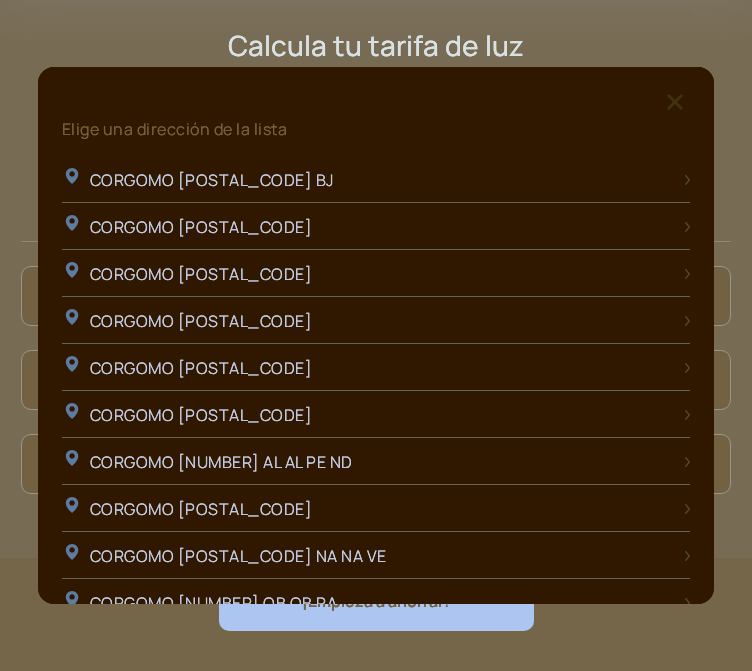 click at bounding box center (675, 102) 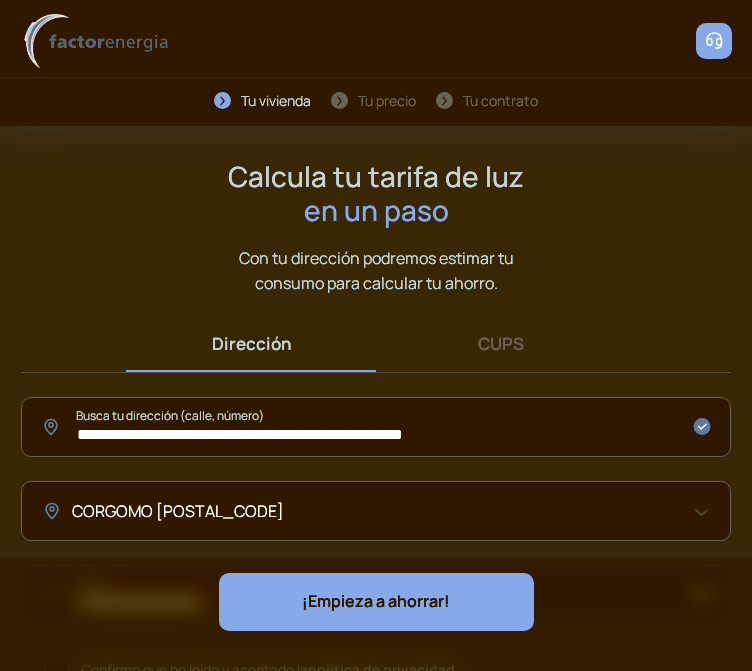 scroll, scrollTop: 131, scrollLeft: 0, axis: vertical 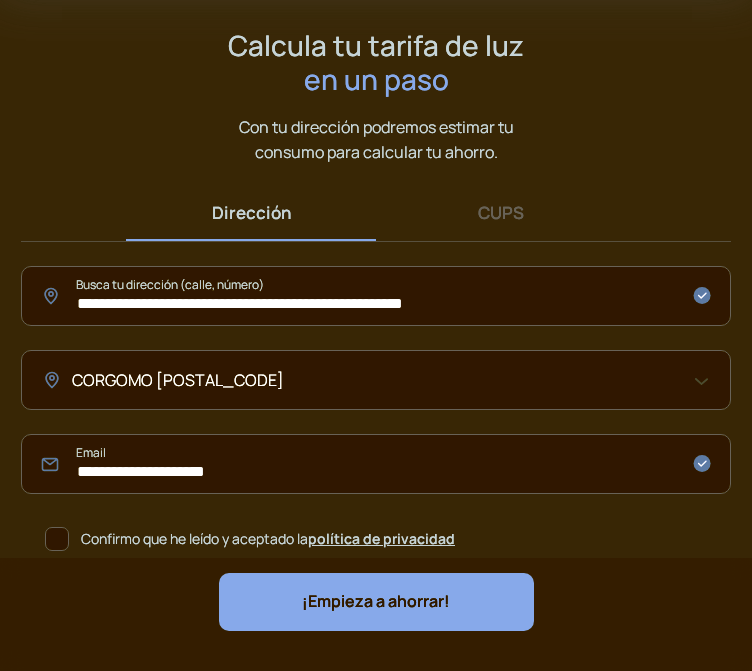 click on "**********" 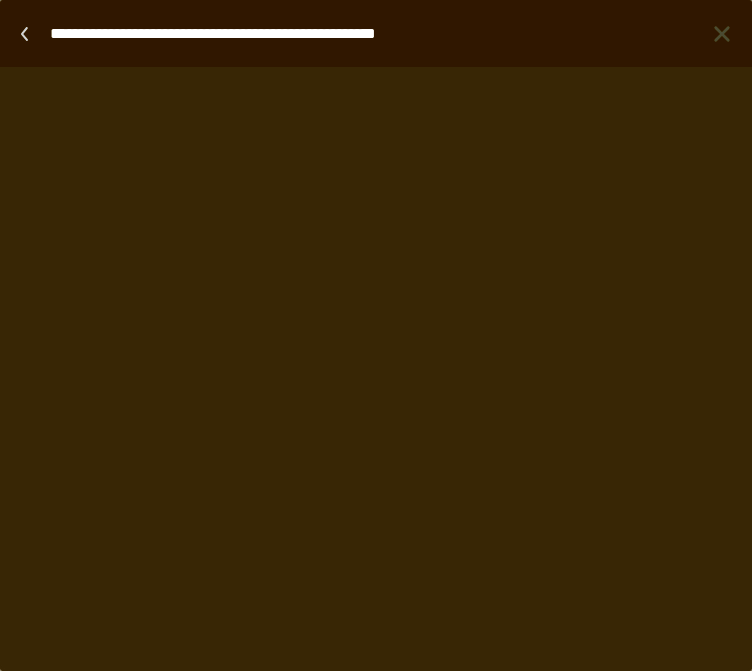 drag, startPoint x: 493, startPoint y: 48, endPoint x: -49, endPoint y: 36, distance: 542.1328 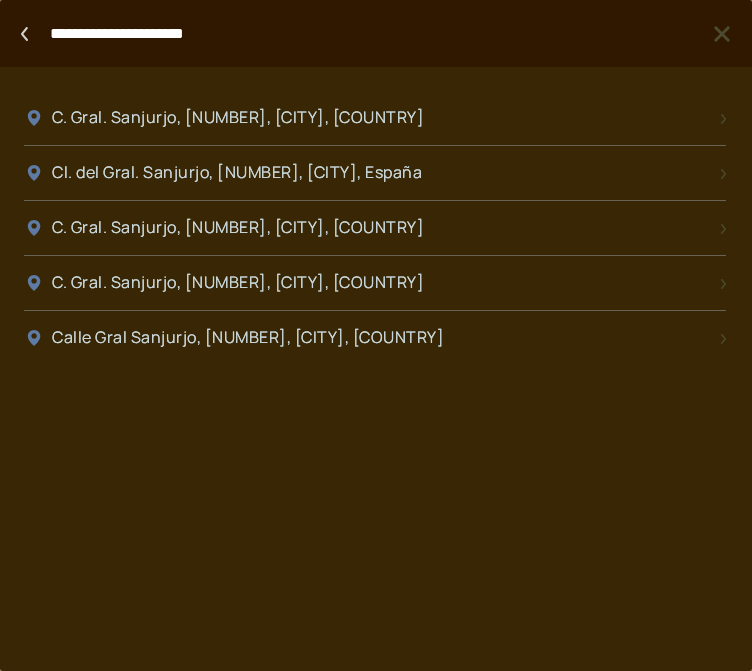 click on "**********" at bounding box center (376, 335) 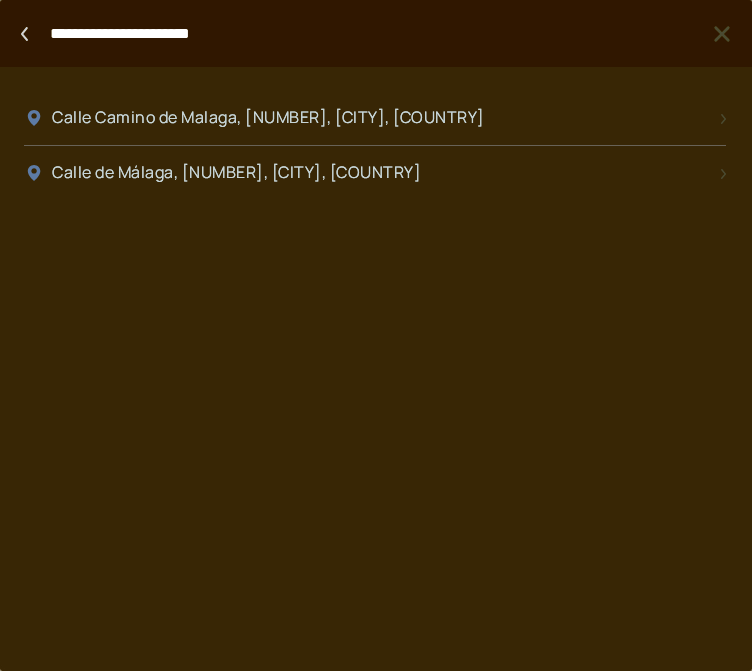 type on "**********" 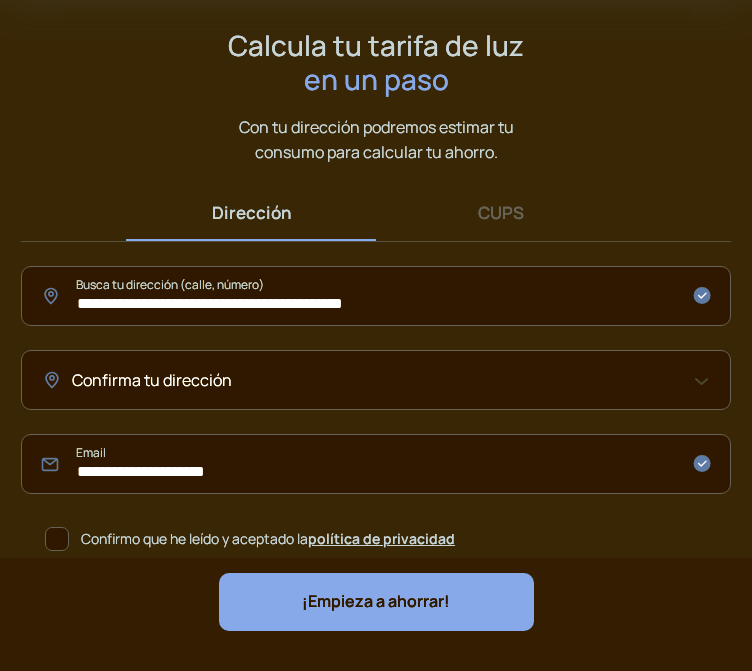 click on "**********" 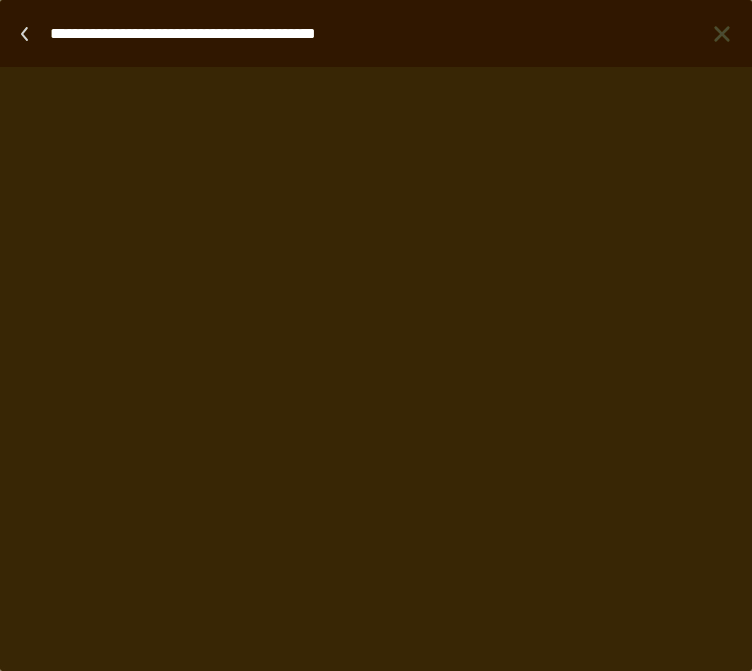 scroll, scrollTop: 0, scrollLeft: 0, axis: both 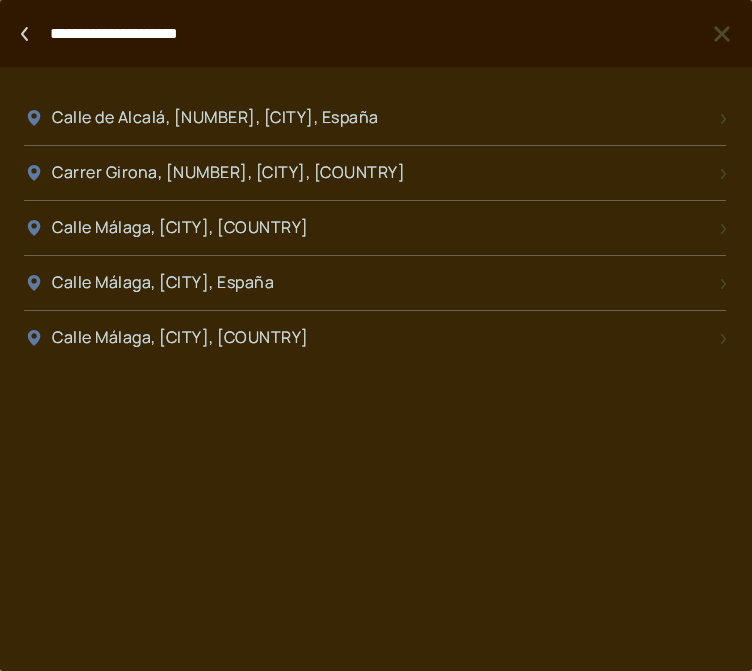 type on "**********" 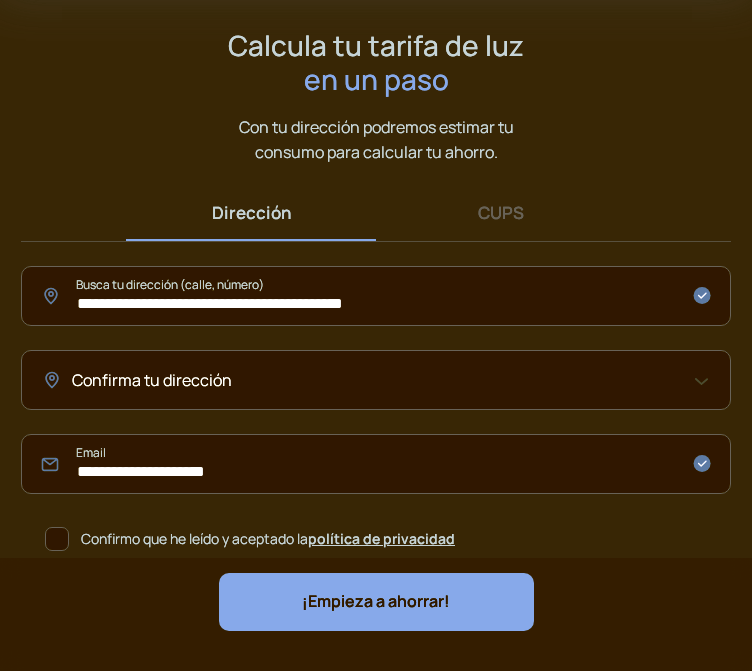 click on "**********" 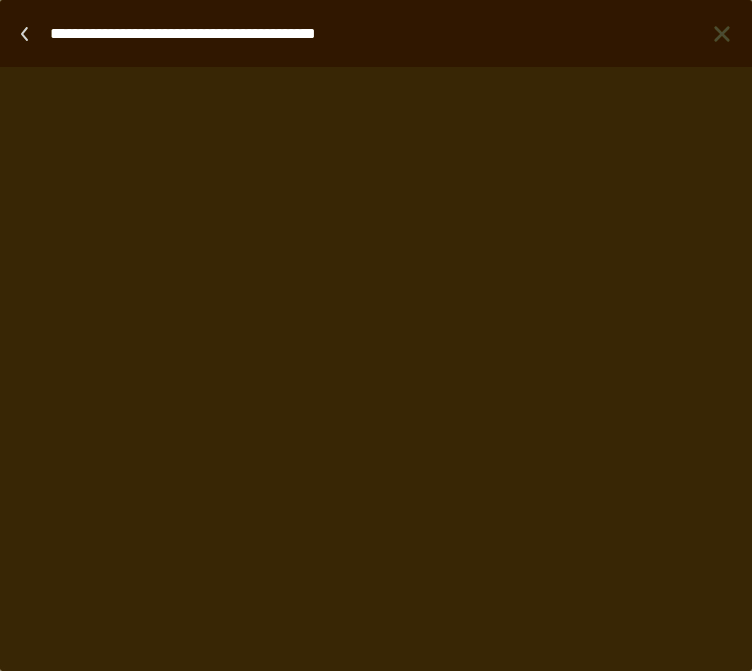 scroll, scrollTop: 0, scrollLeft: 0, axis: both 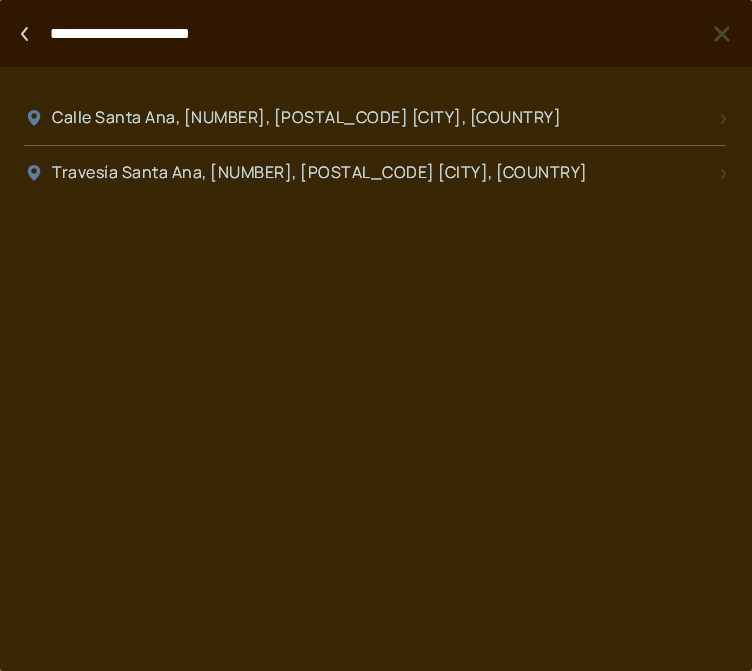 type on "**********" 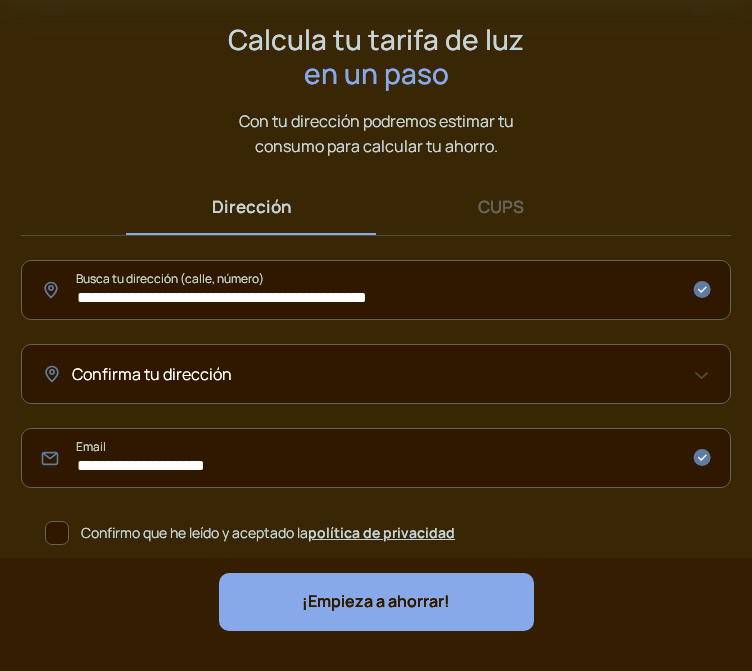 scroll, scrollTop: 141, scrollLeft: 0, axis: vertical 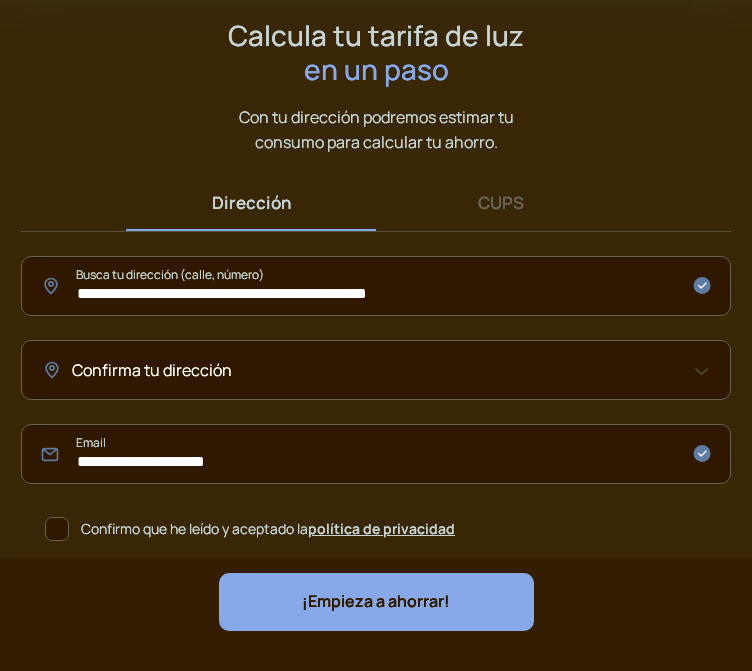 click on "Confirma tu dirección" 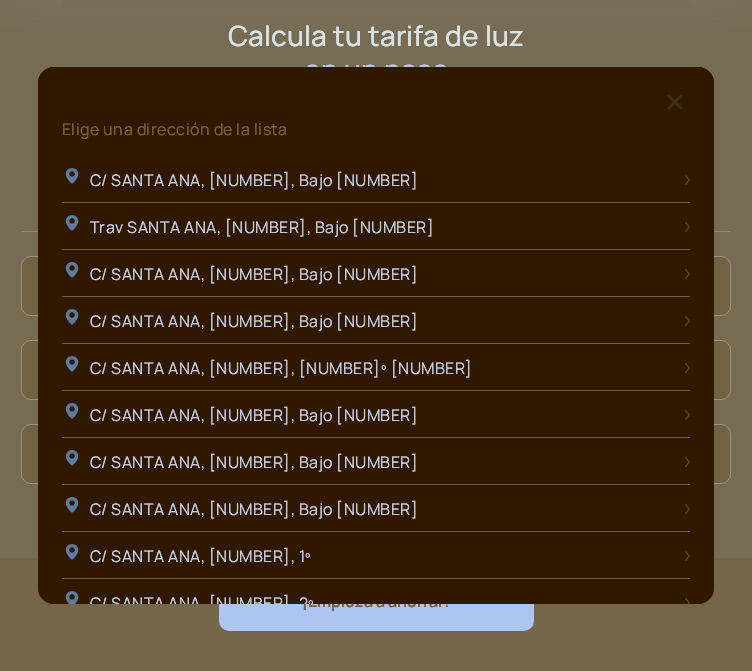 scroll, scrollTop: 0, scrollLeft: 0, axis: both 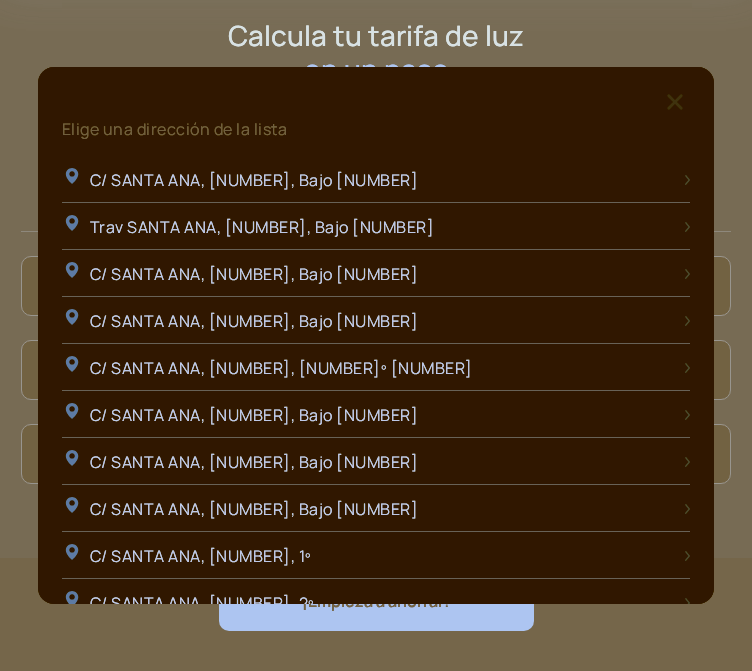 click at bounding box center (376, 335) 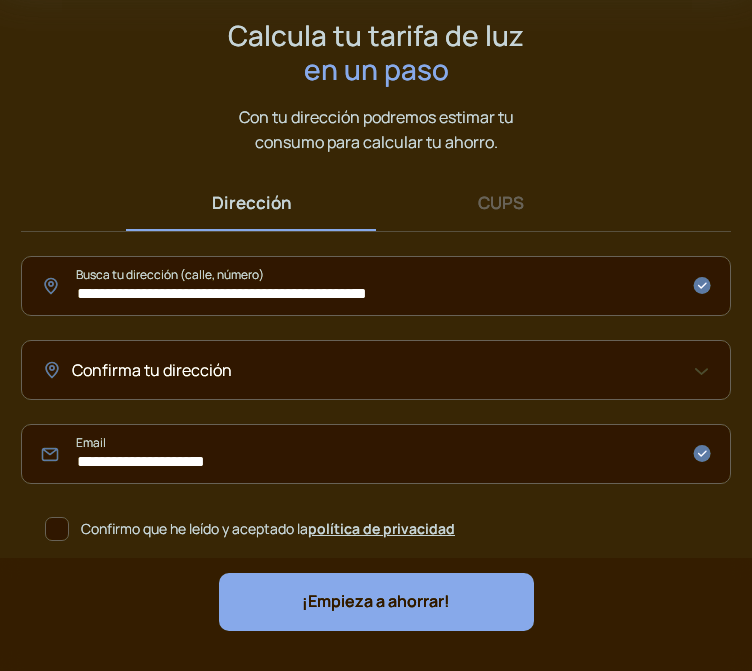 scroll, scrollTop: 141, scrollLeft: 0, axis: vertical 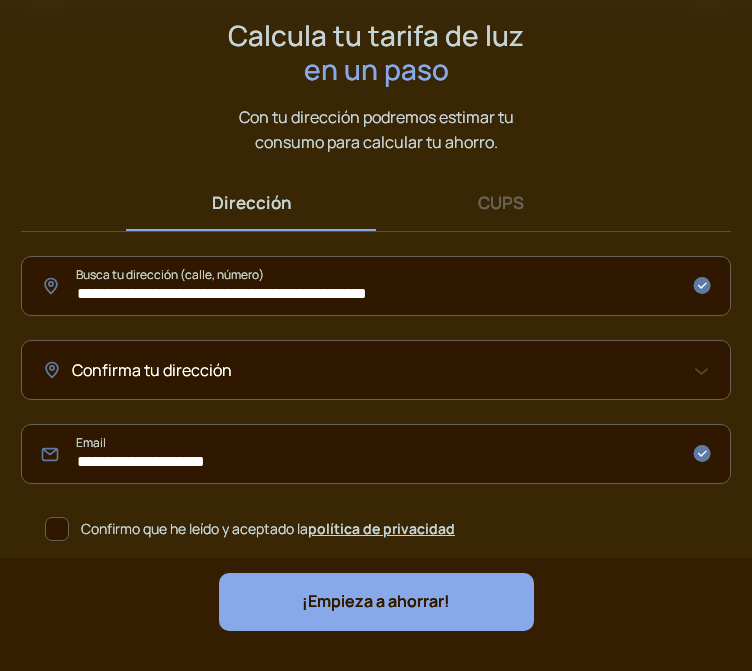 click on "**********" 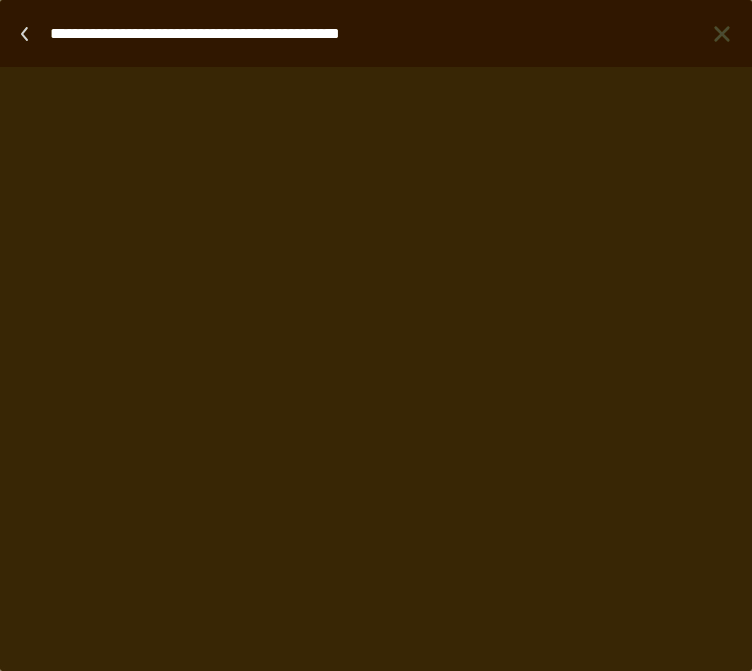 click on "**********" at bounding box center [371, 33] 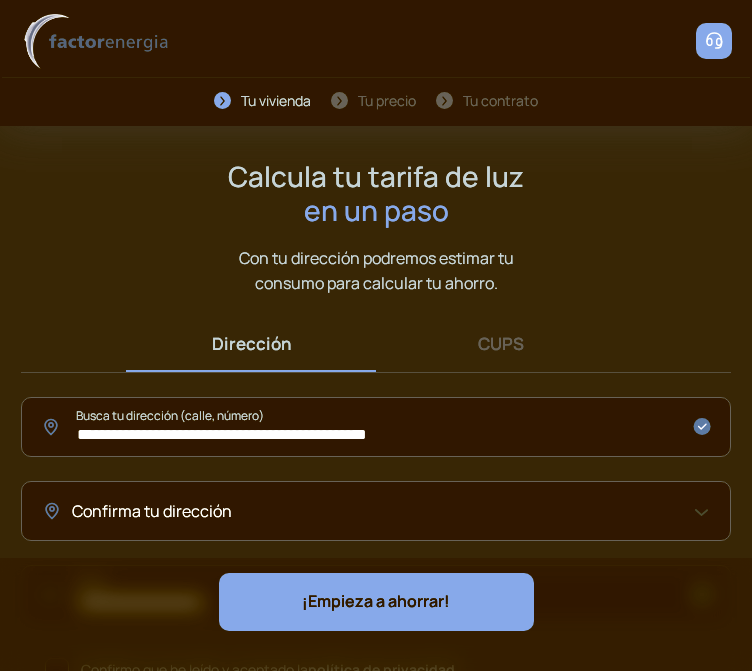scroll, scrollTop: 141, scrollLeft: 0, axis: vertical 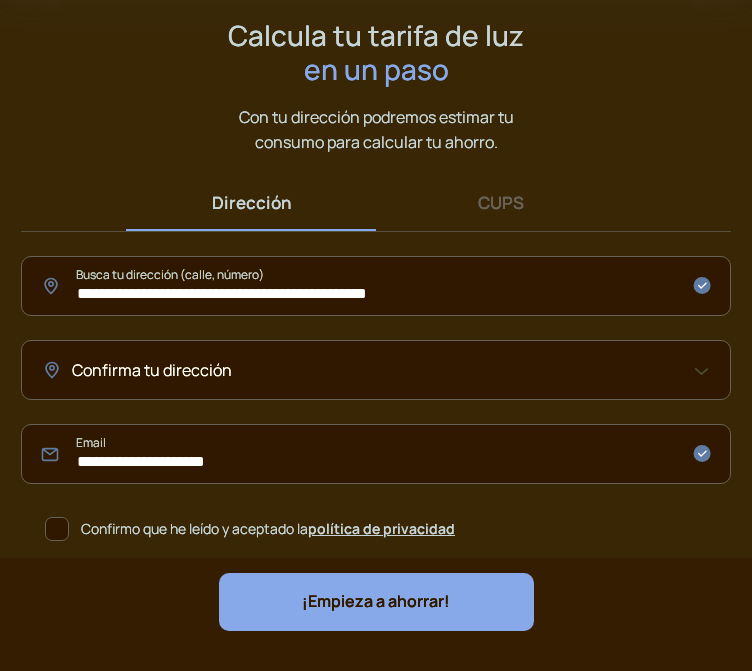 click on "Confirma tu dirección" 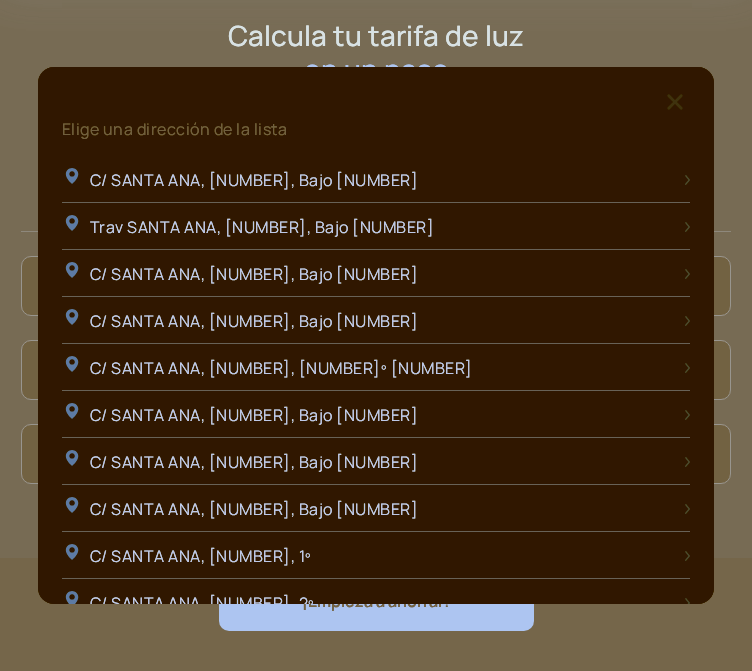 scroll, scrollTop: 0, scrollLeft: 0, axis: both 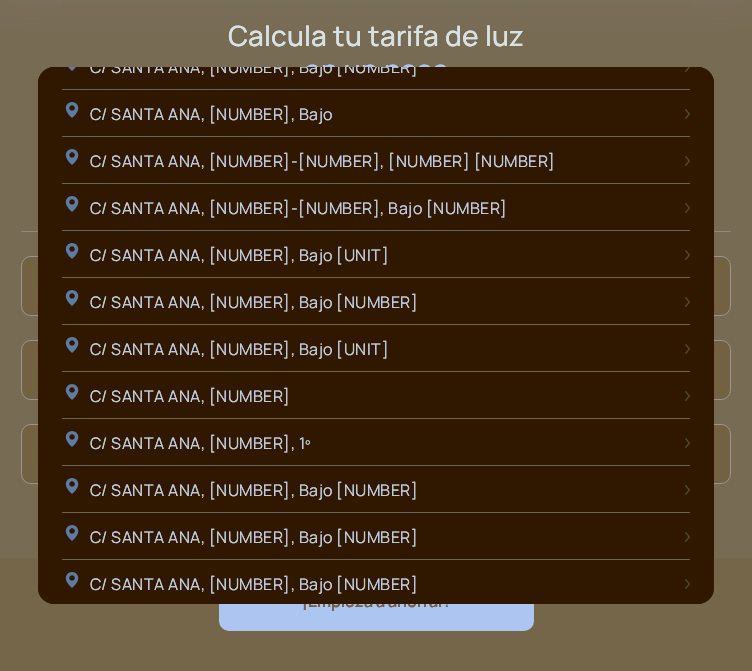 click at bounding box center (376, 335) 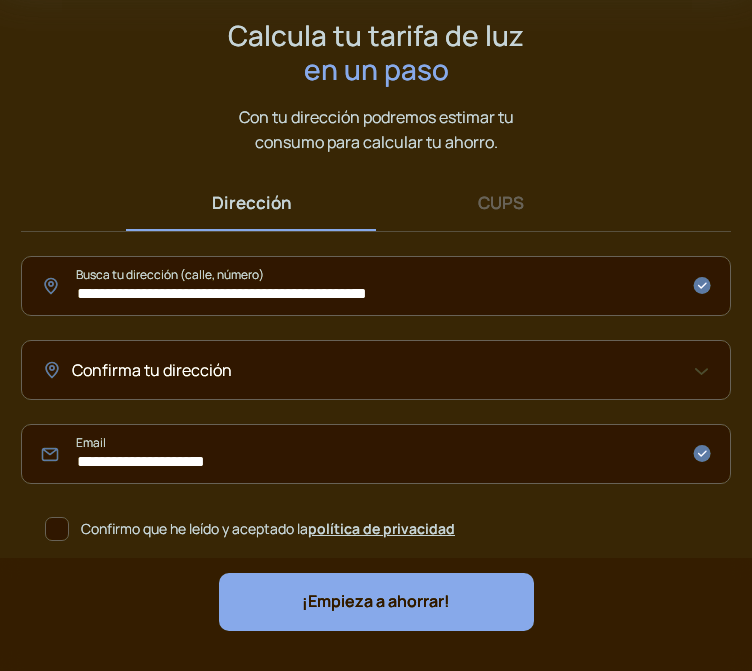 drag, startPoint x: 271, startPoint y: 469, endPoint x: 13, endPoint y: 447, distance: 258.93628 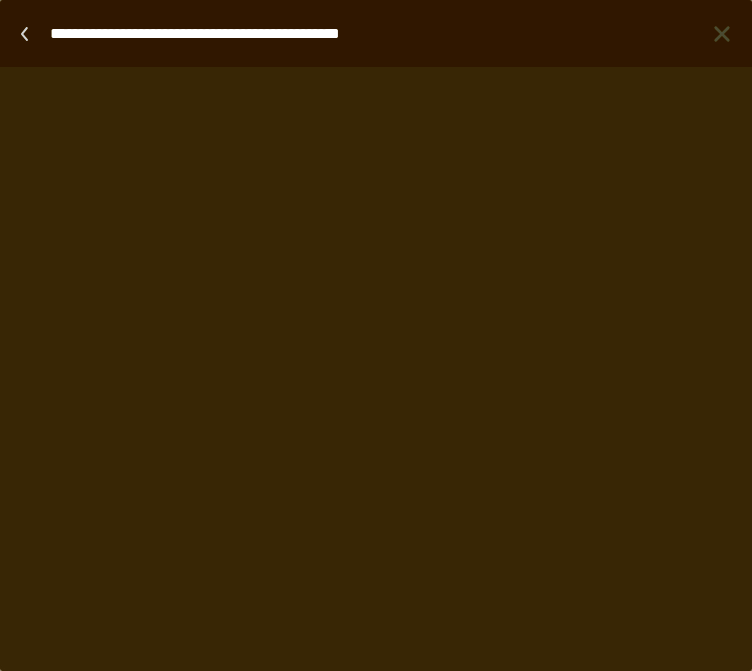 click at bounding box center [722, 34] 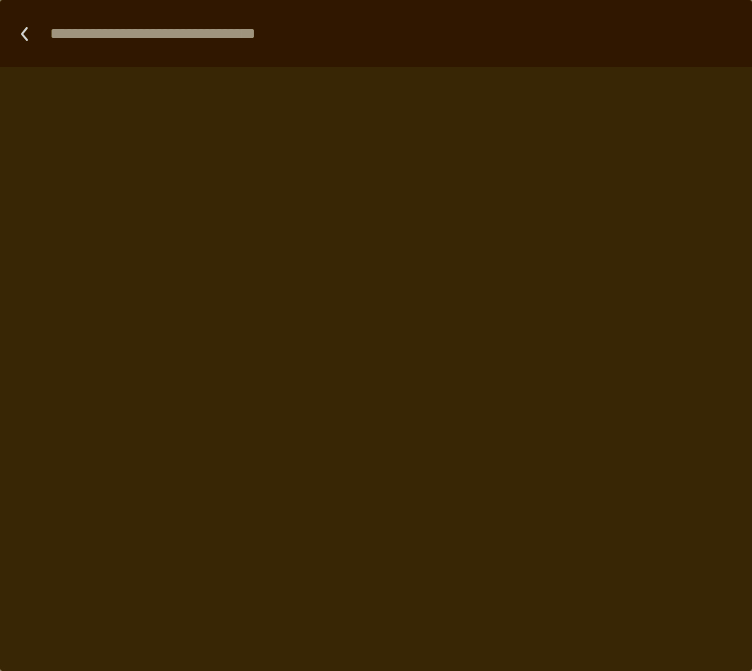 click at bounding box center (386, 33) 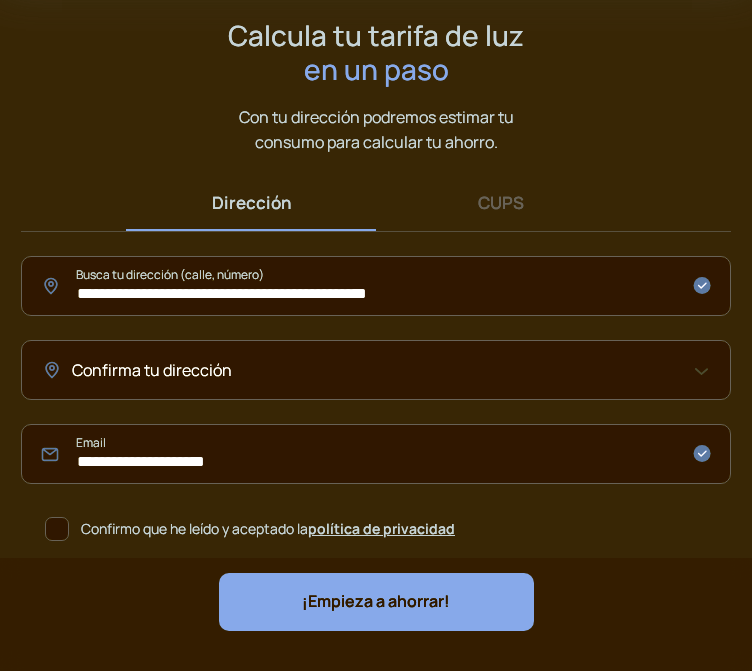 click on "**********" 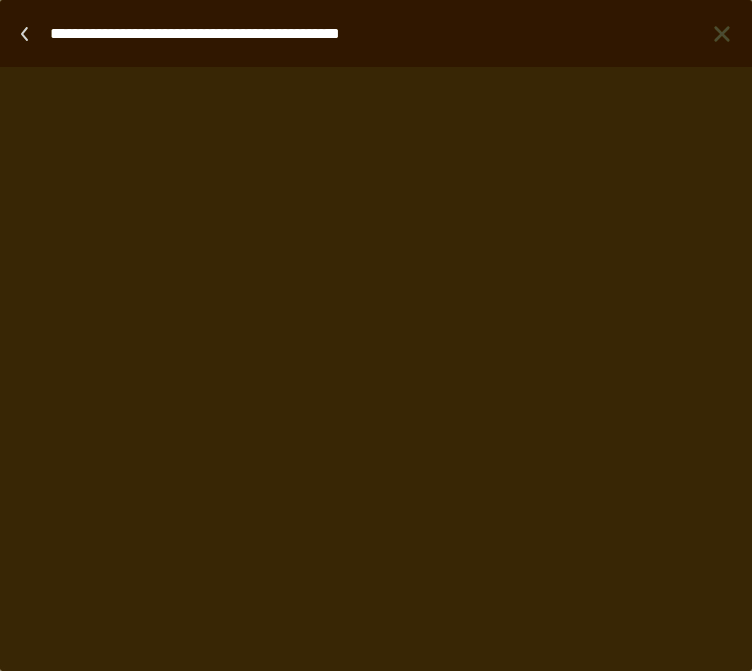 scroll, scrollTop: 0, scrollLeft: 0, axis: both 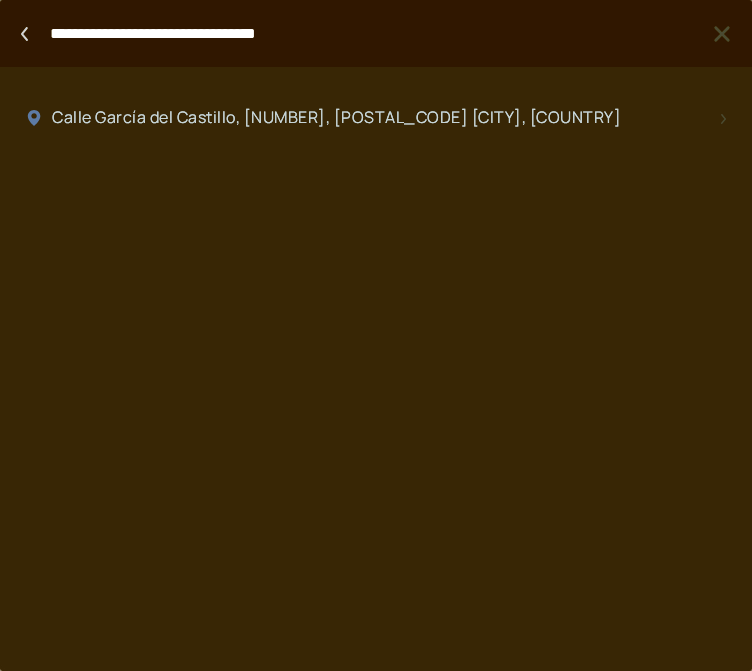type on "**********" 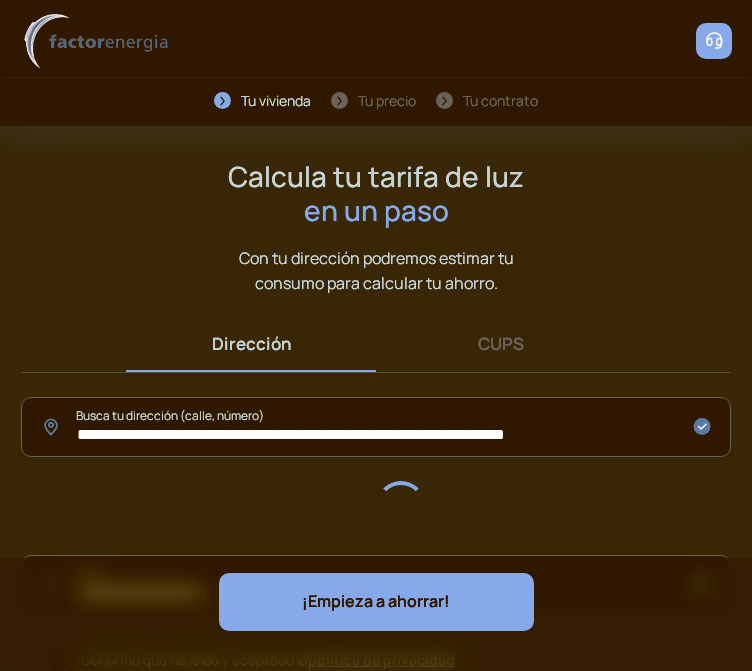 scroll, scrollTop: 131, scrollLeft: 0, axis: vertical 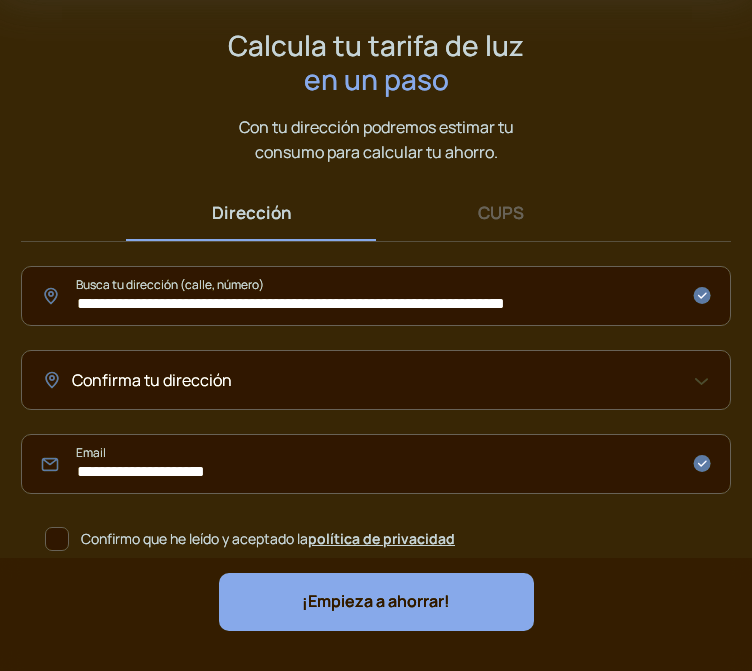 click on "Confirma tu dirección" 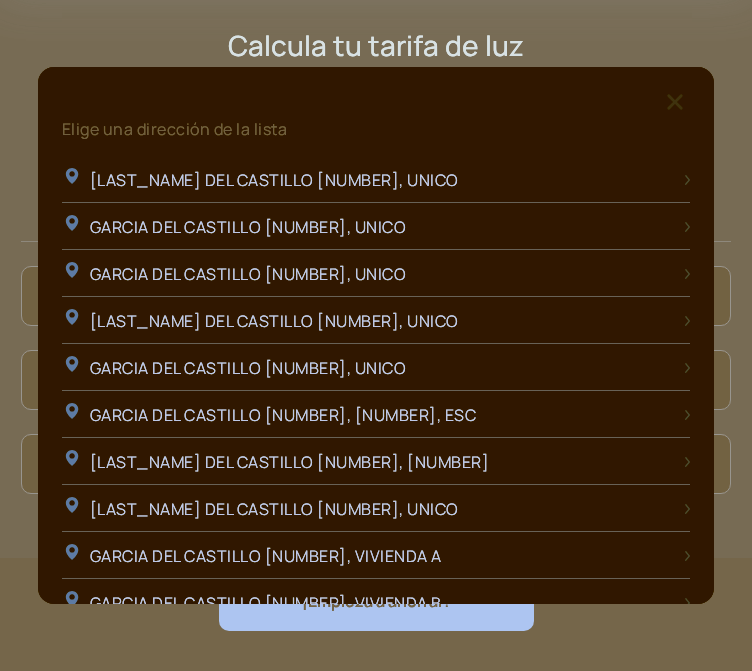 scroll, scrollTop: 0, scrollLeft: 0, axis: both 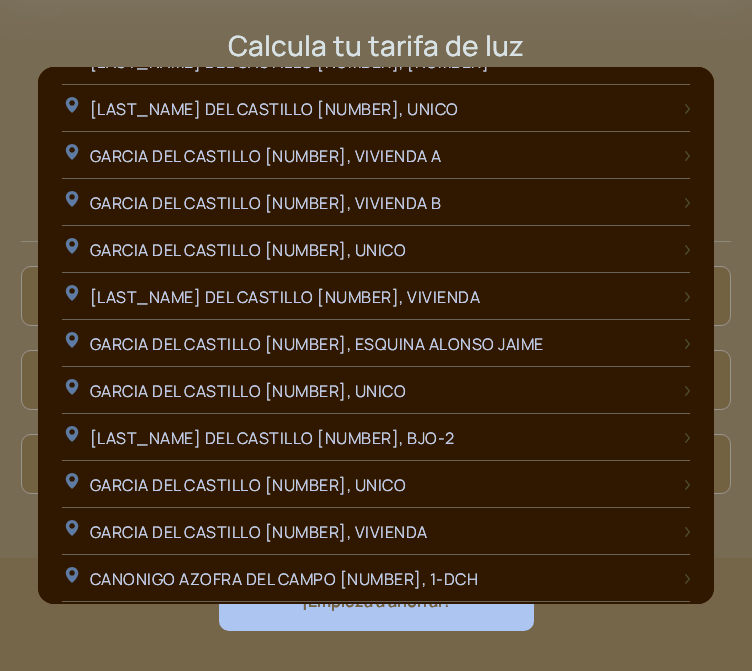 click at bounding box center (376, 335) 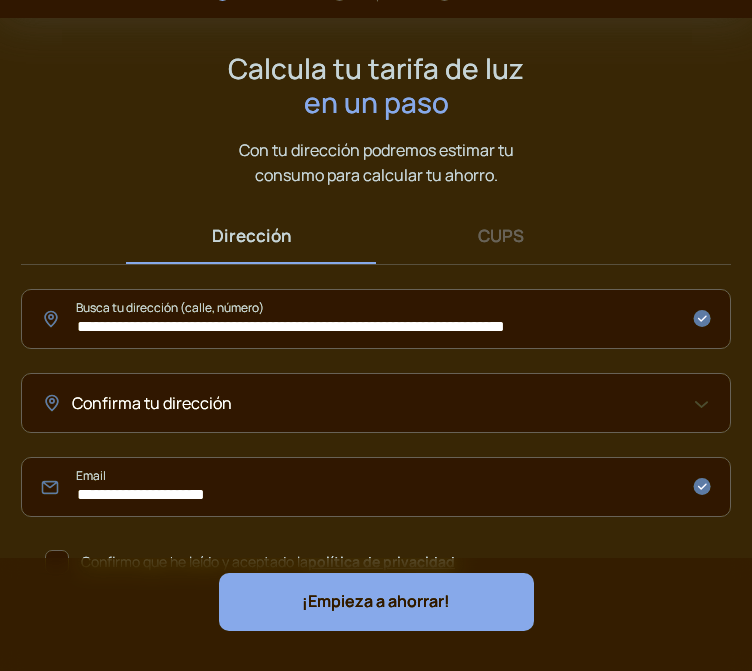 scroll, scrollTop: 0, scrollLeft: 0, axis: both 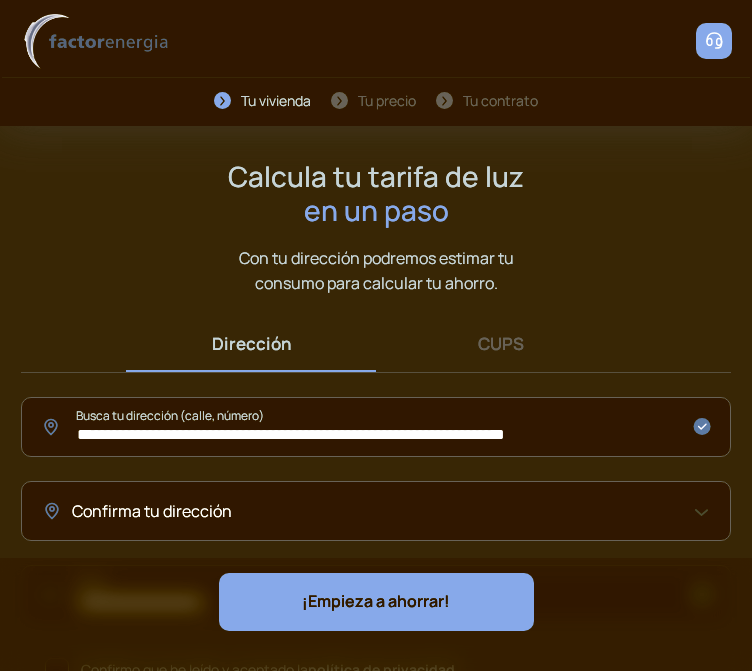 click on "**********" 